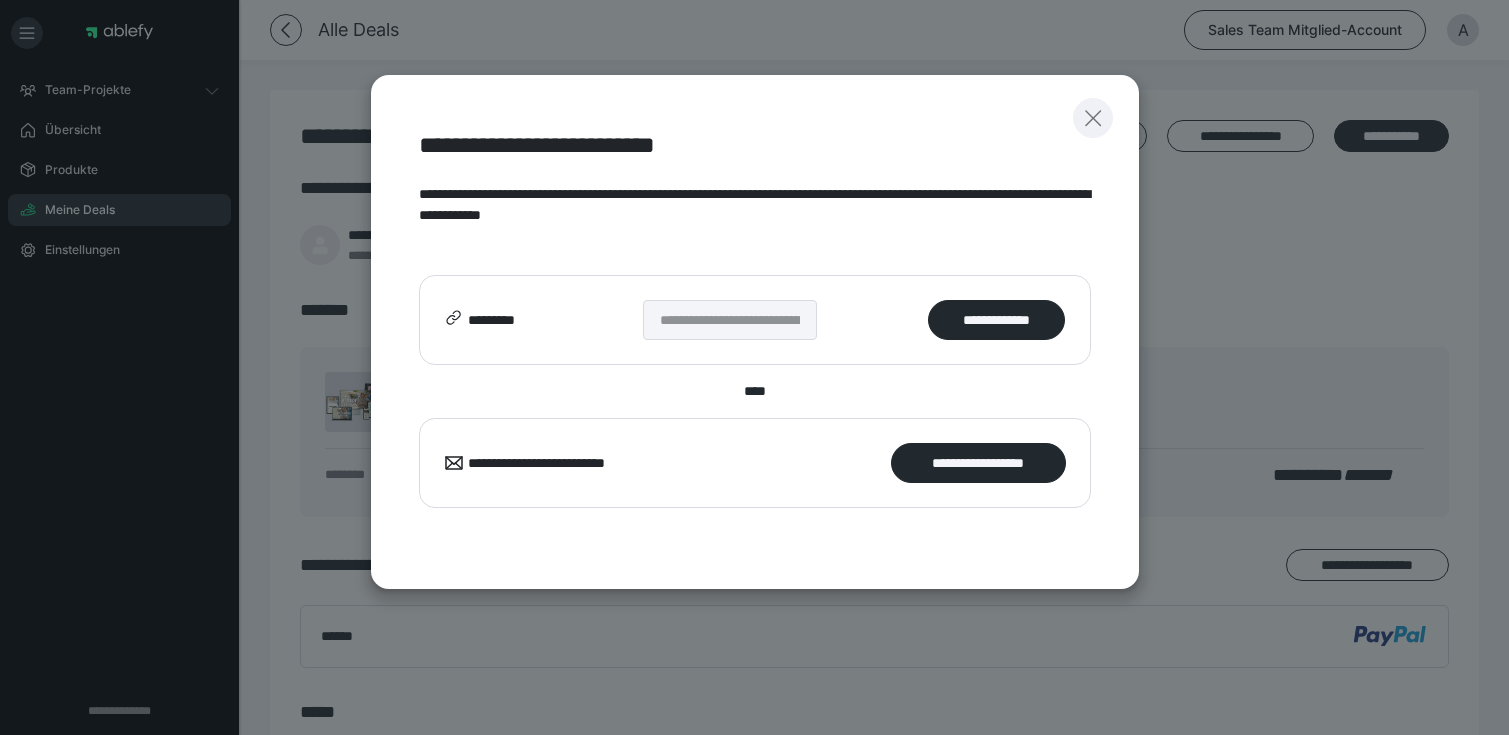 scroll, scrollTop: 0, scrollLeft: 0, axis: both 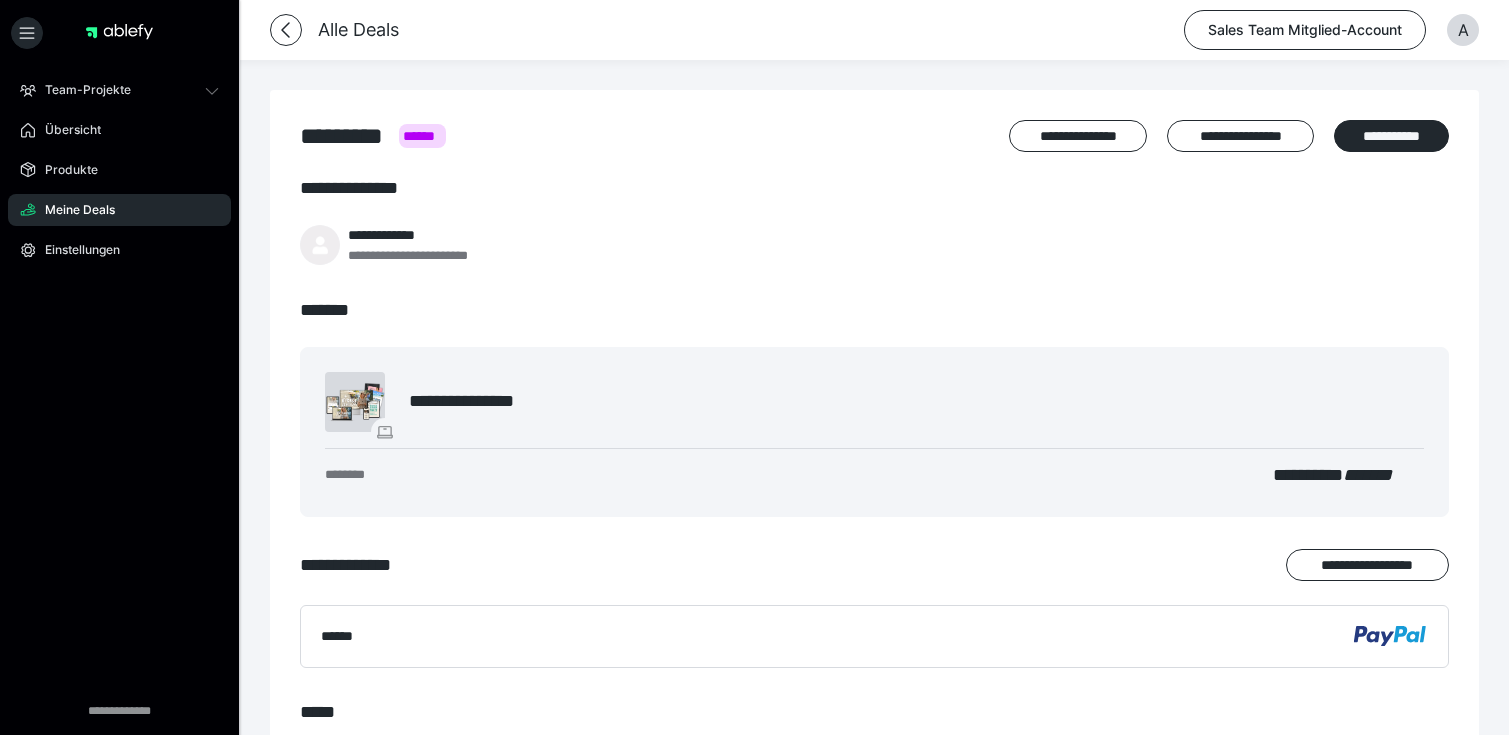 click on "**********" at bounding box center [874, 495] 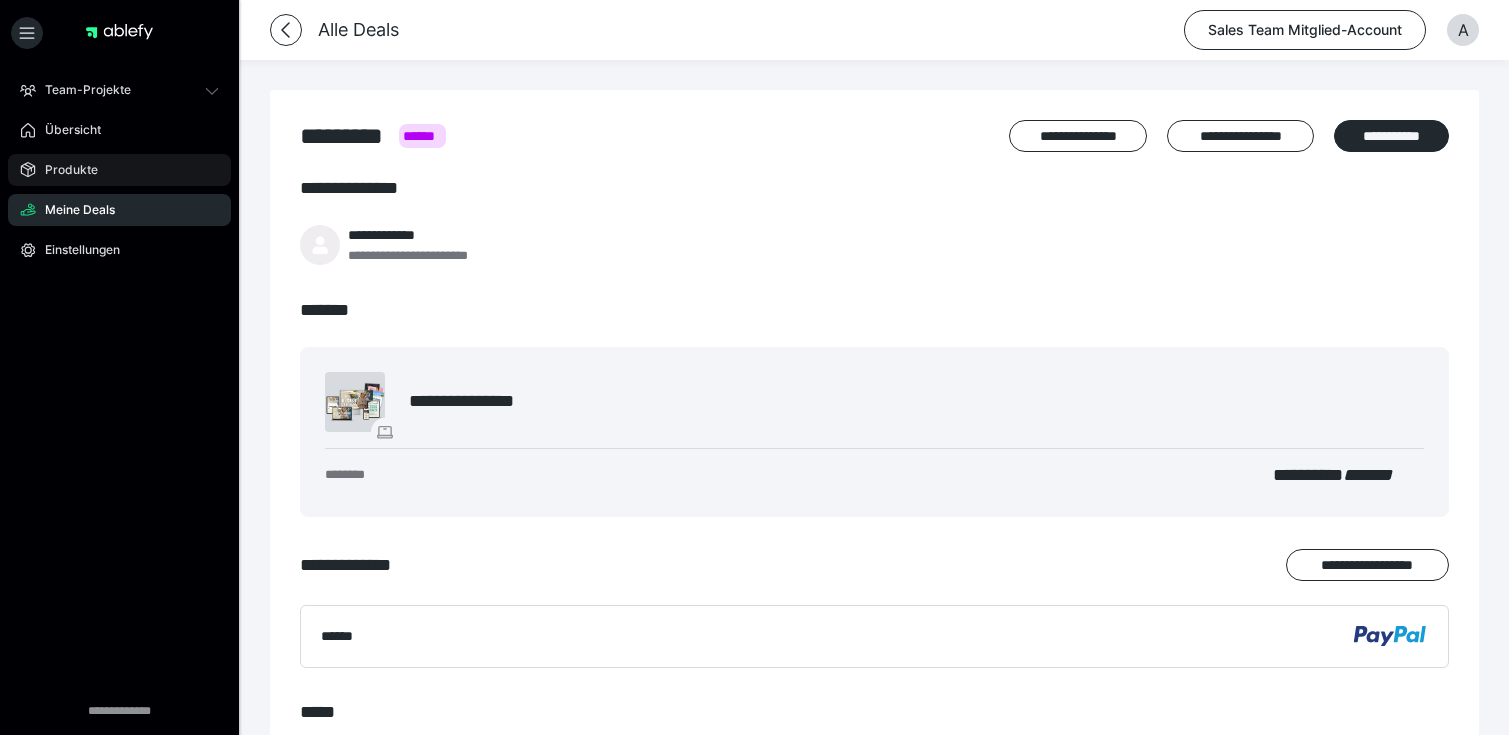 click on "Produkte" at bounding box center (119, 170) 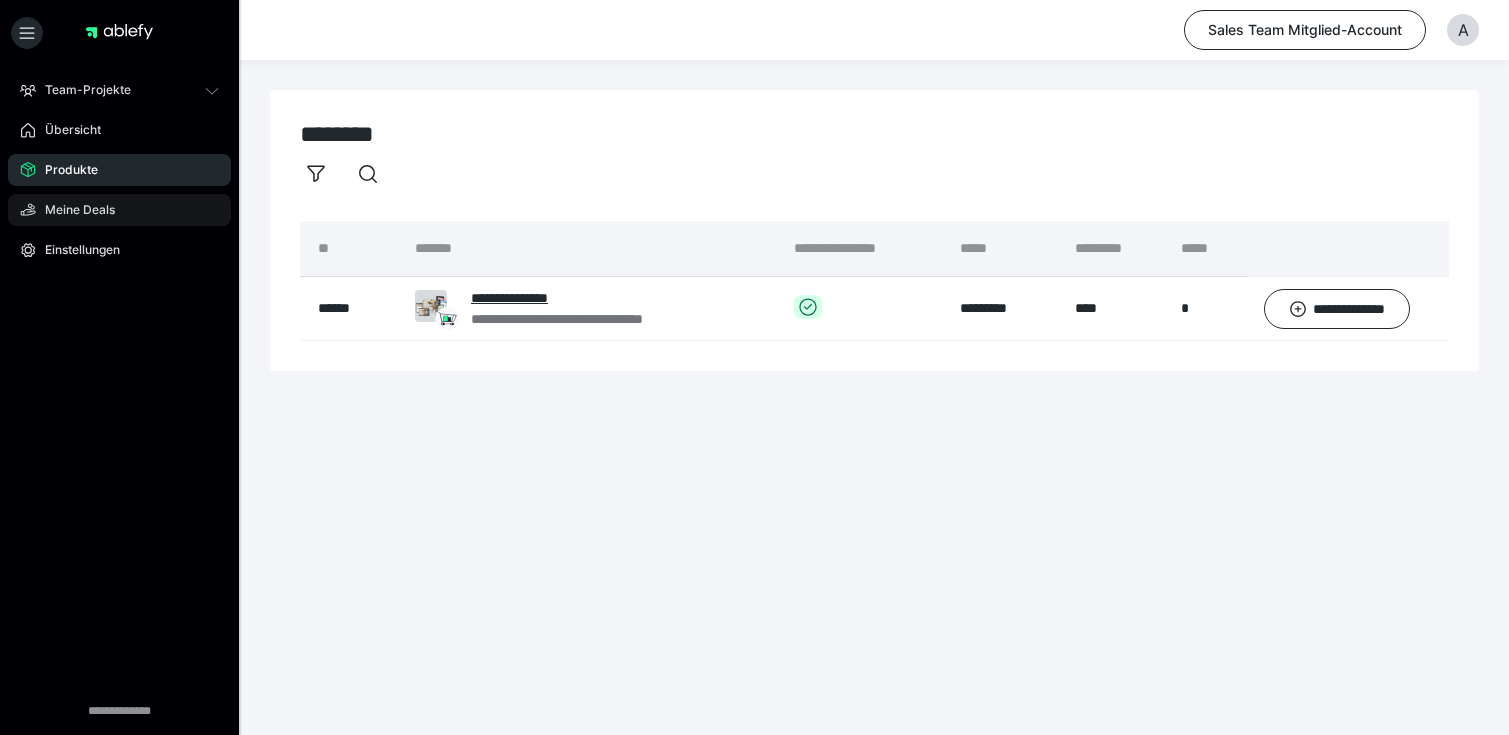 click on "Meine Deals" at bounding box center (73, 210) 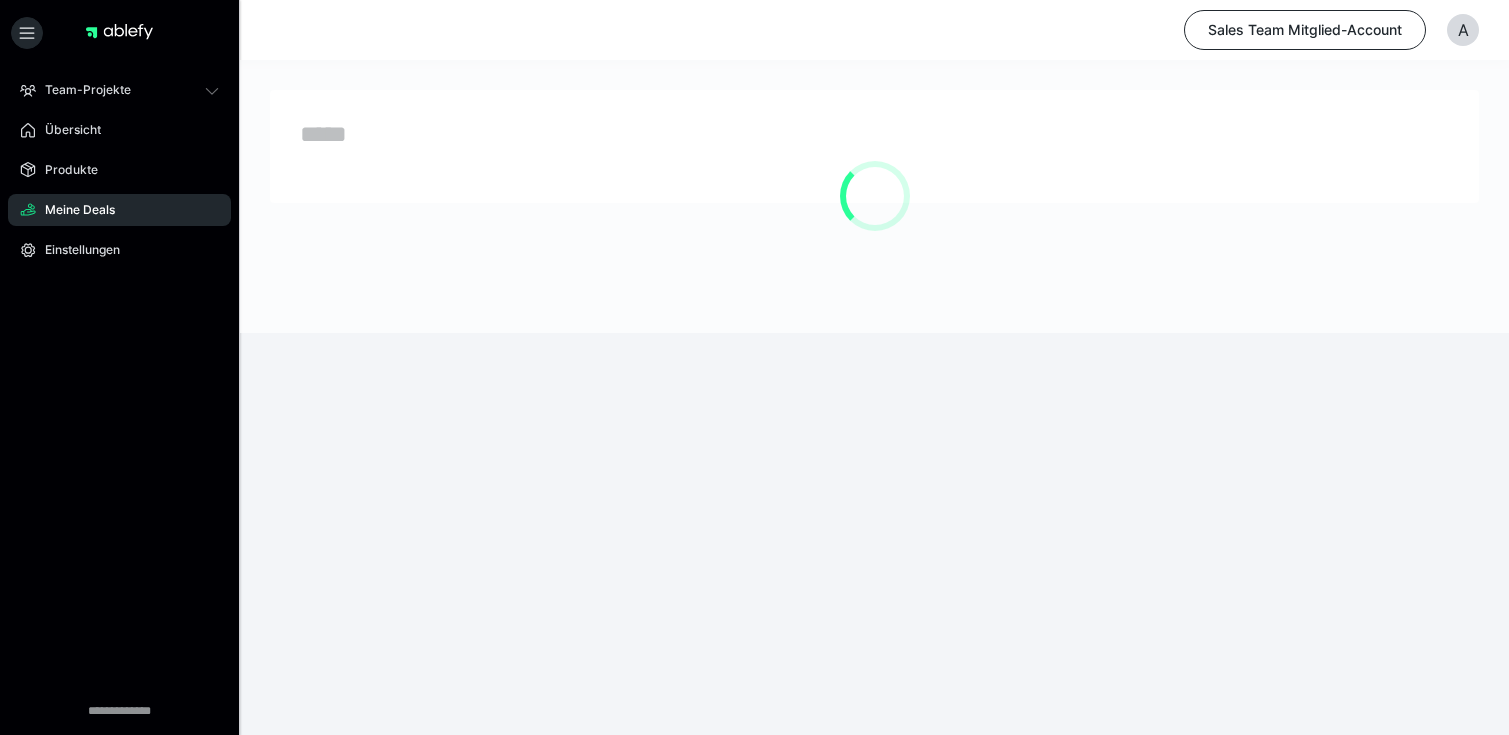 click on "*****" at bounding box center (874, 146) 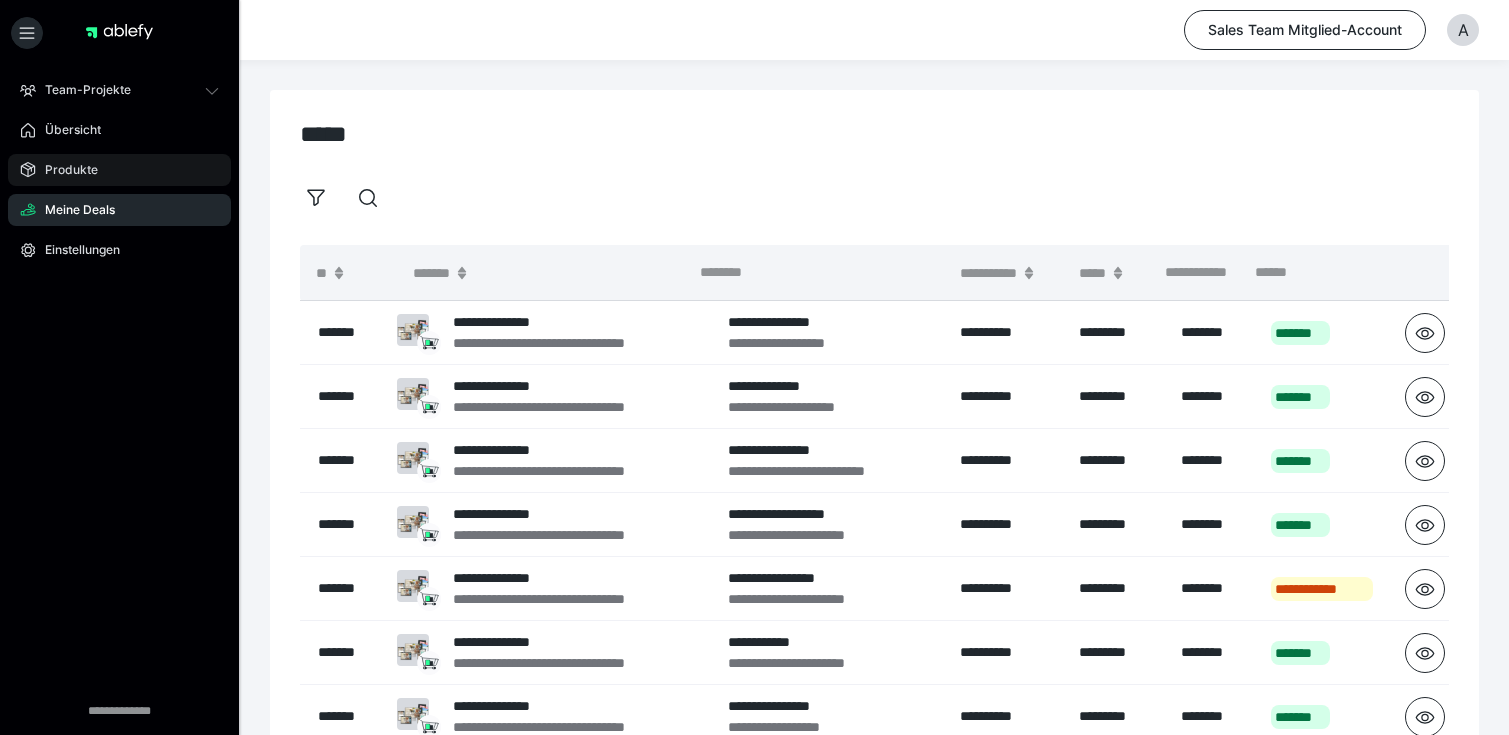 click on "Produkte" at bounding box center (119, 170) 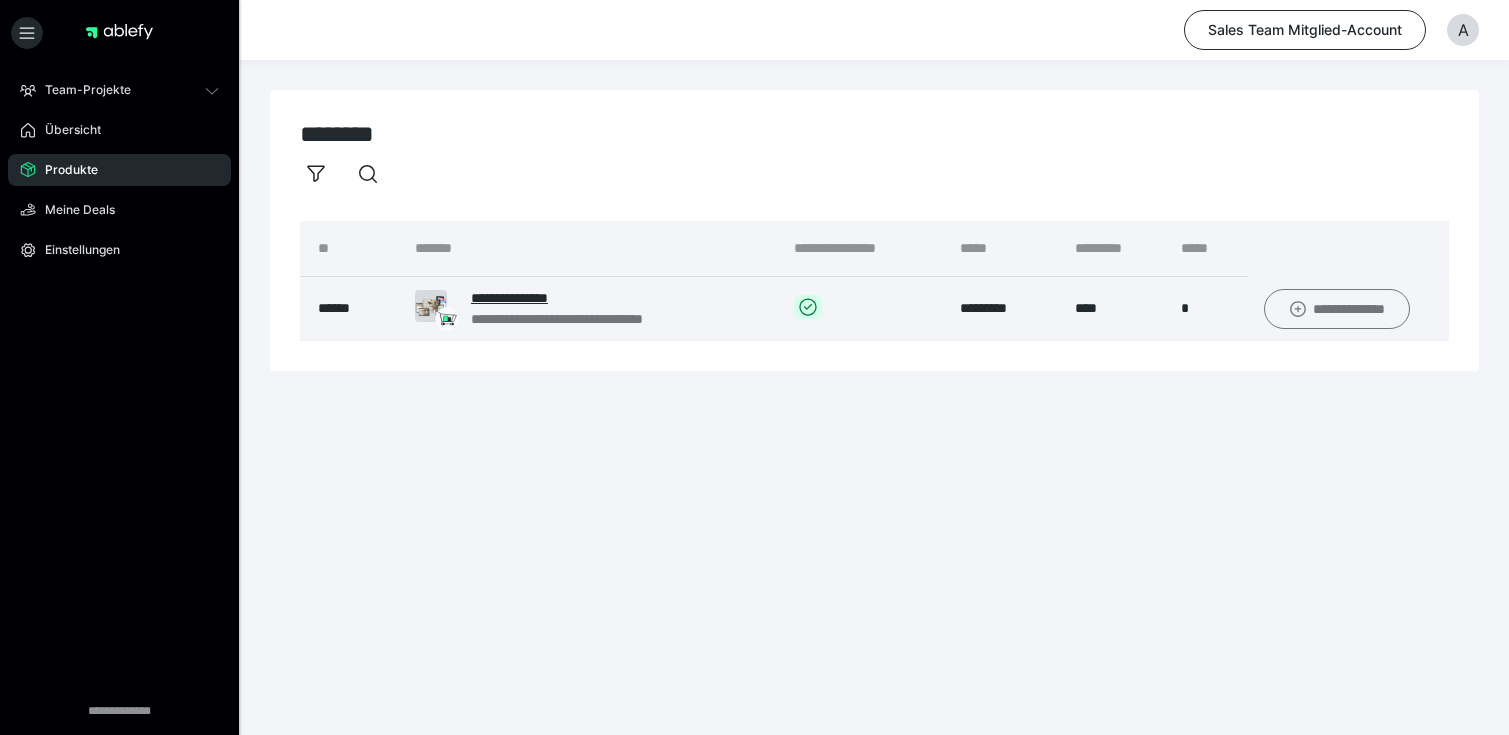 click on "**********" at bounding box center (1337, 309) 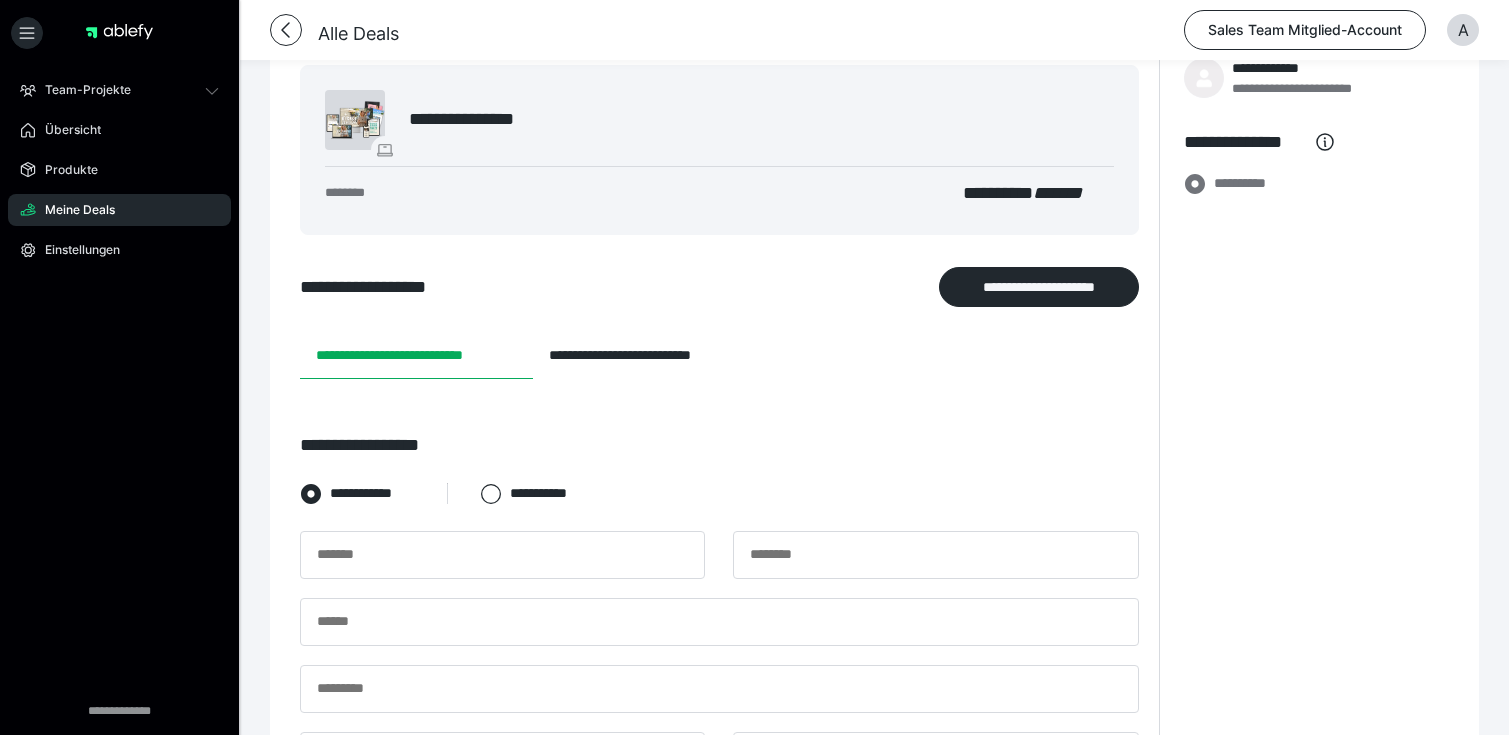 scroll, scrollTop: 195, scrollLeft: 0, axis: vertical 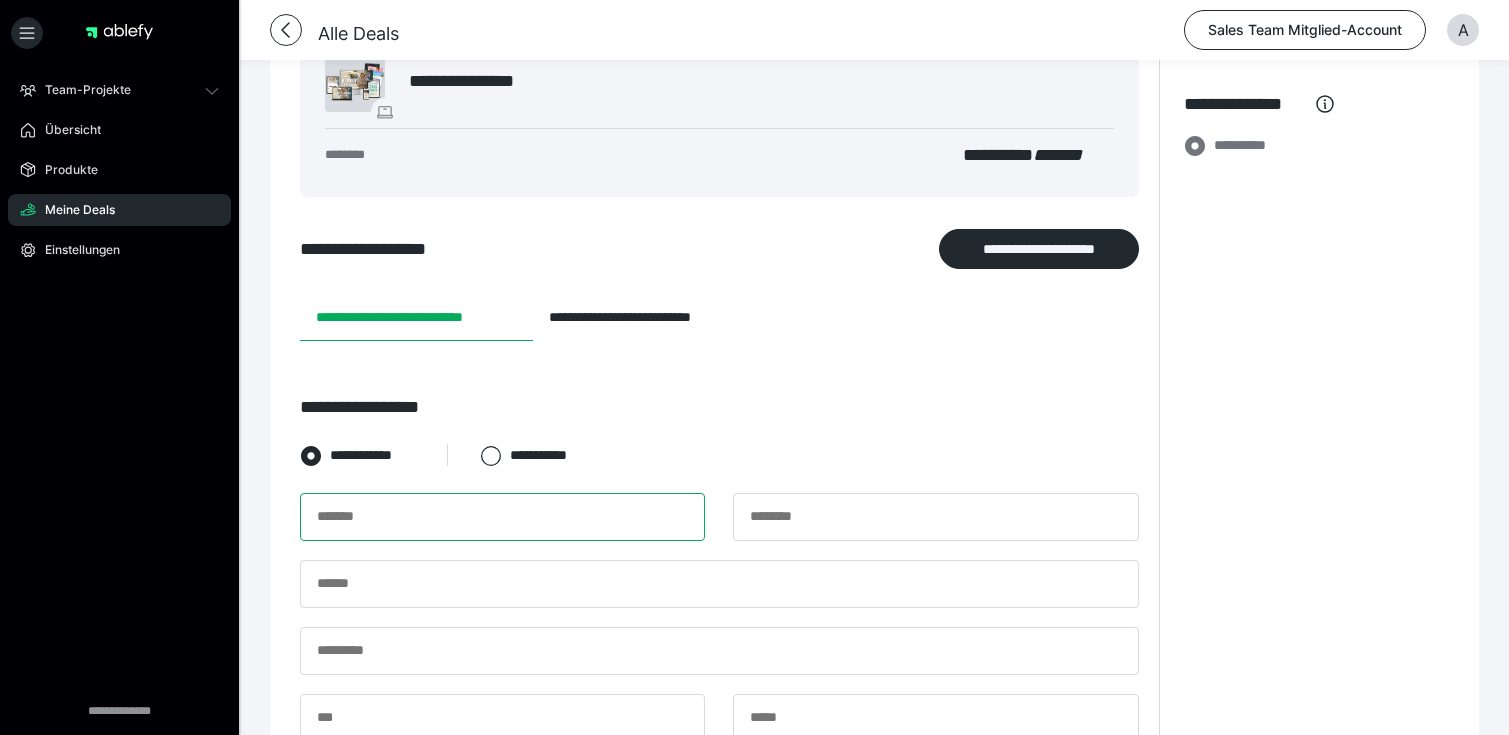 click at bounding box center (502, 517) 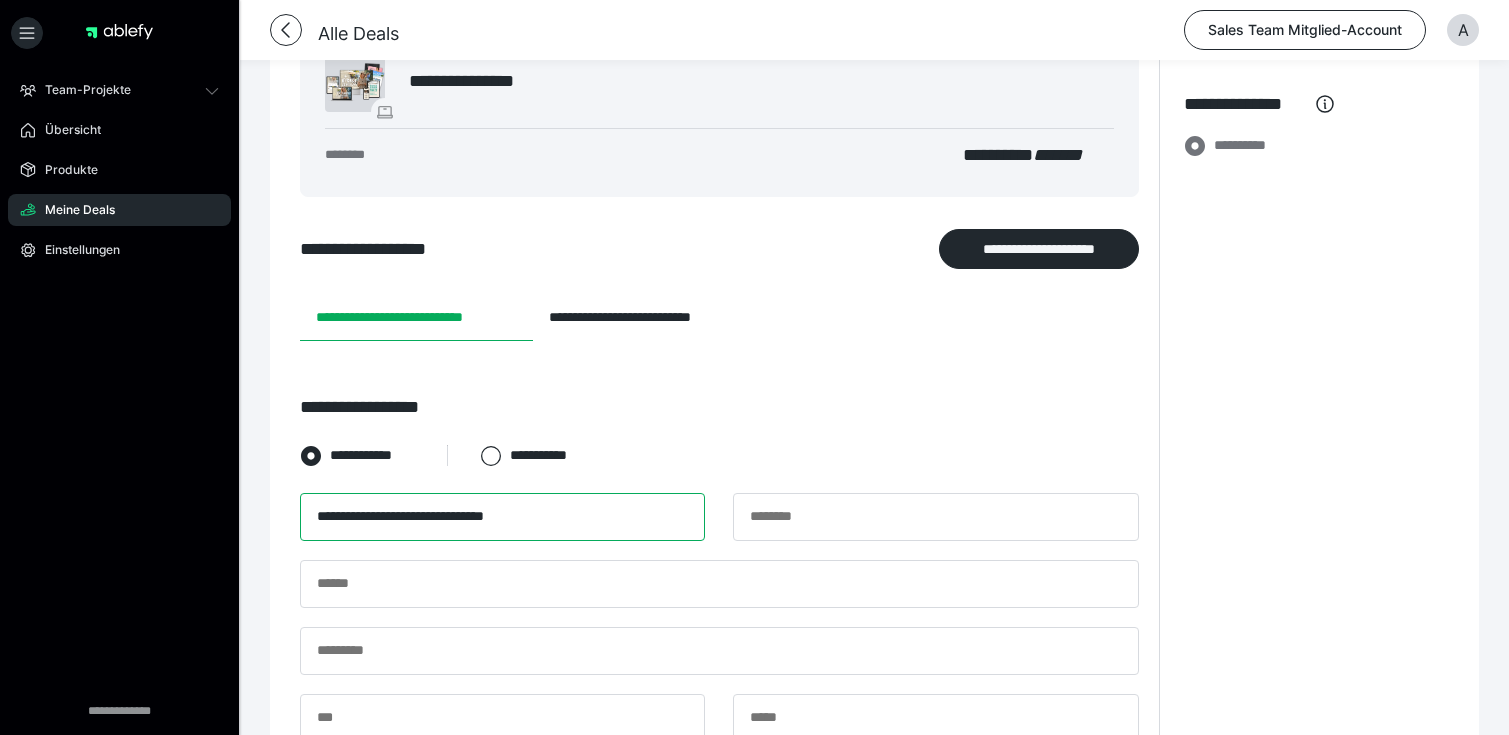 drag, startPoint x: 369, startPoint y: 513, endPoint x: 609, endPoint y: 519, distance: 240.07498 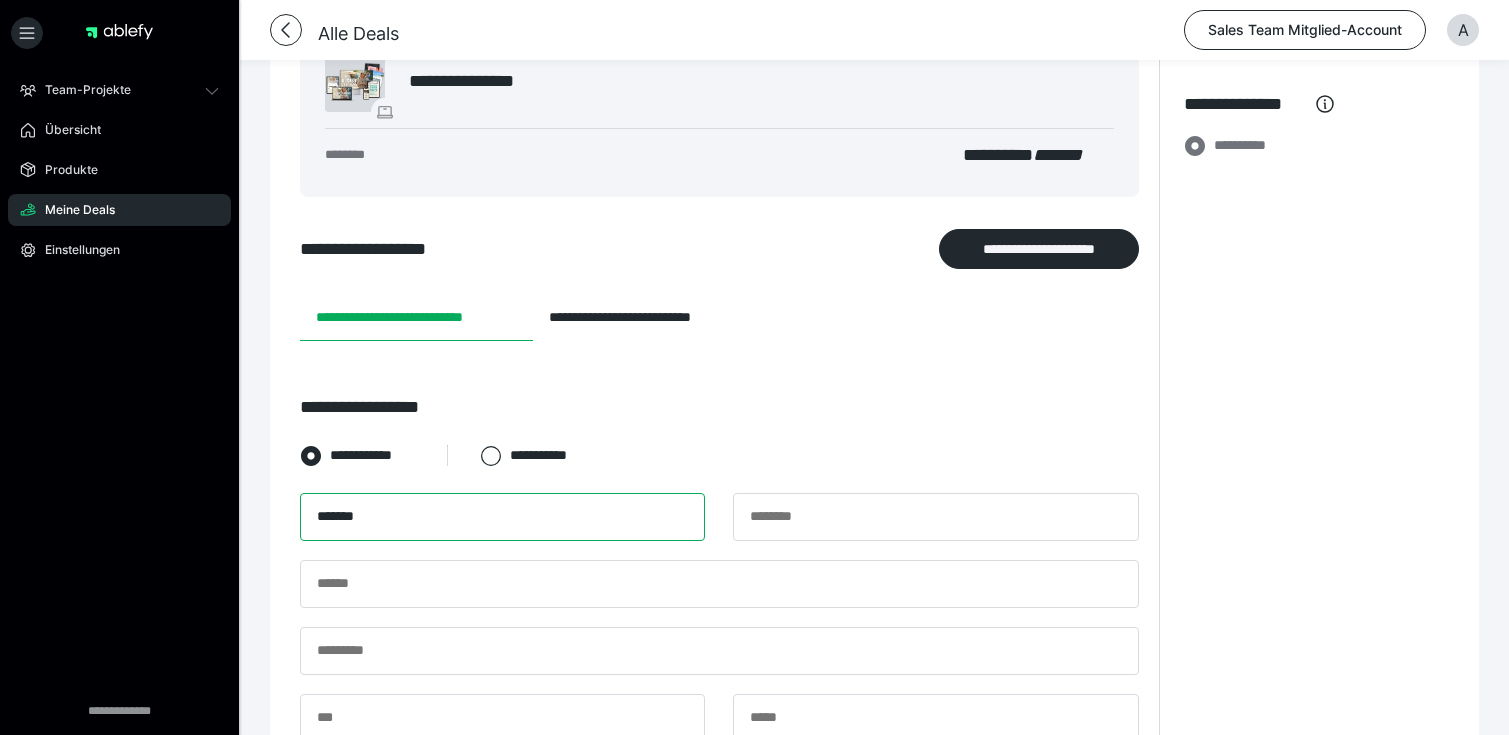 type on "*******" 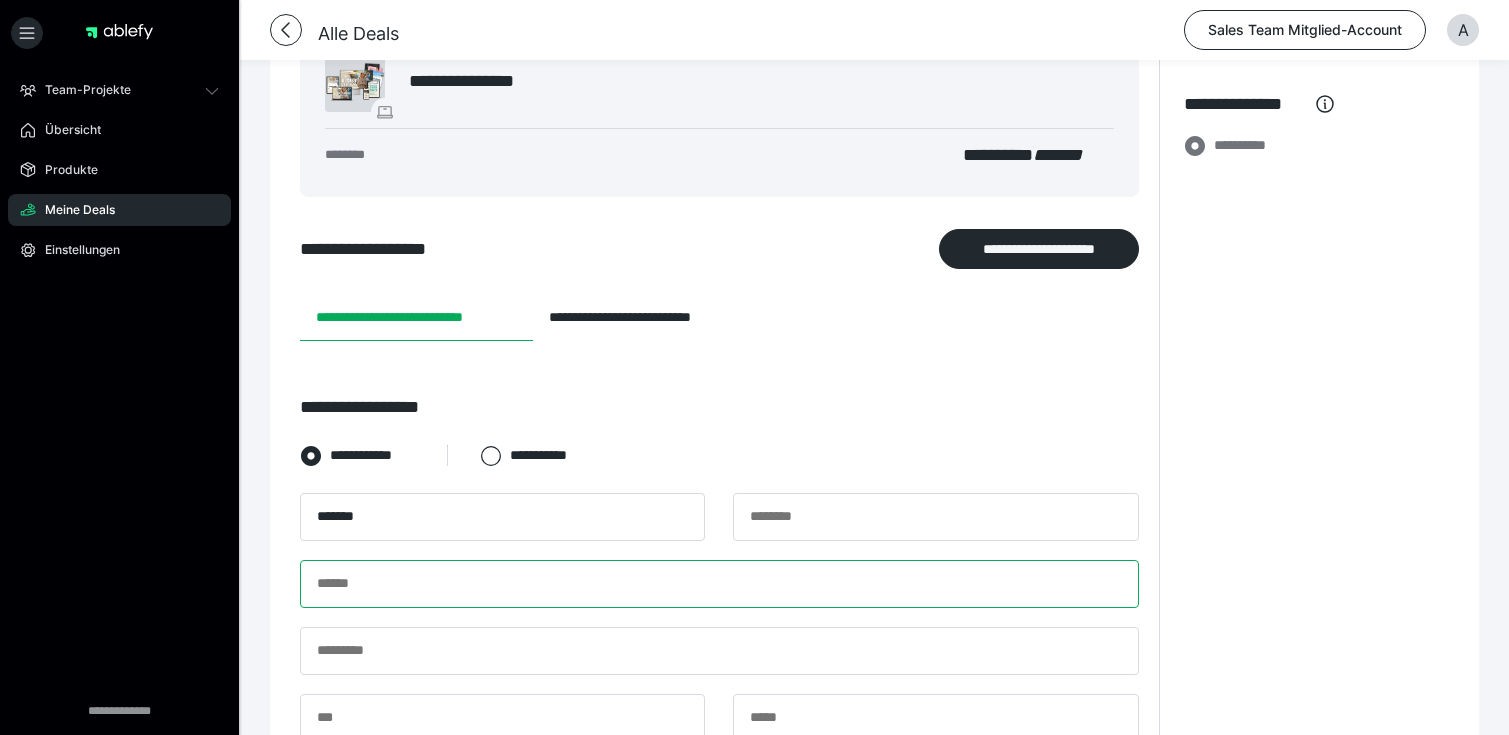 click at bounding box center [719, 584] 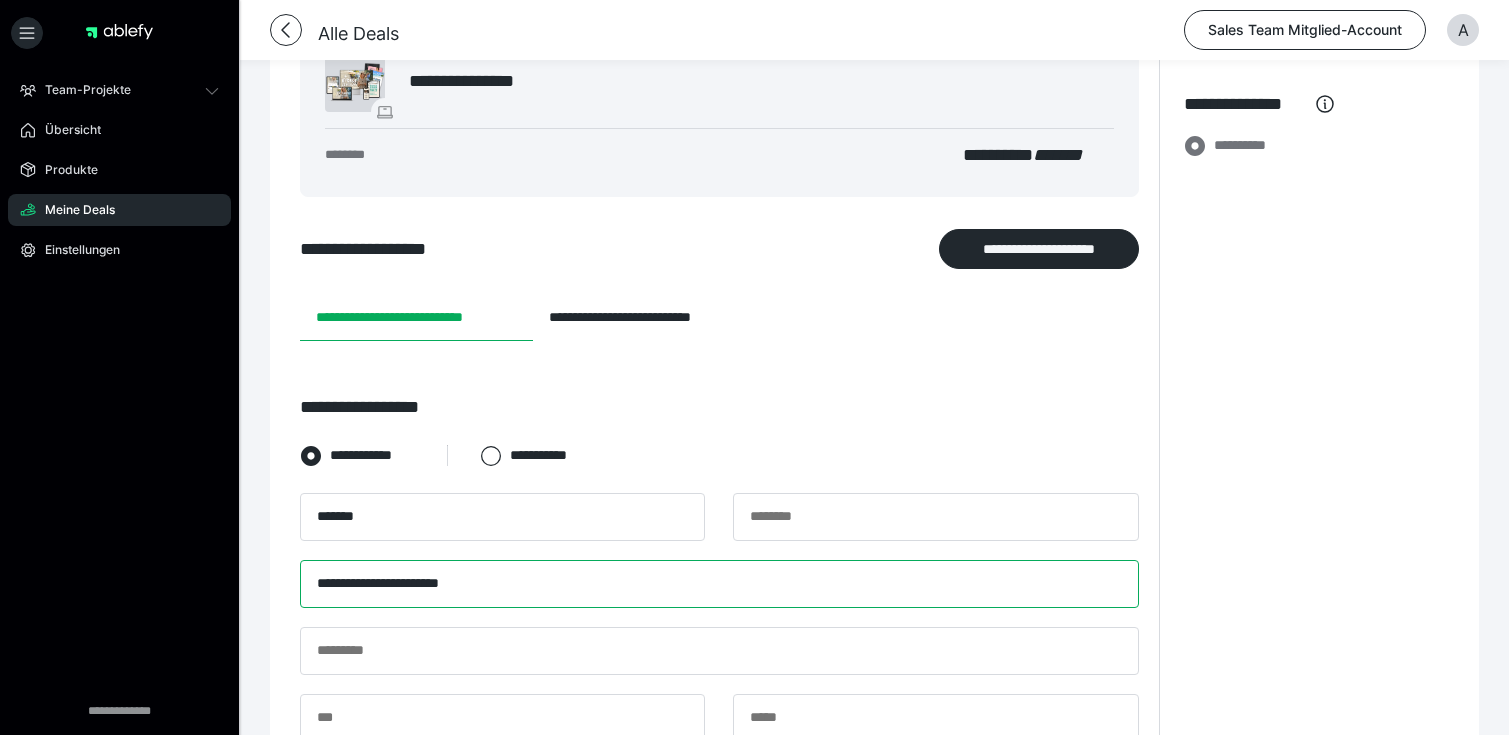 type on "**********" 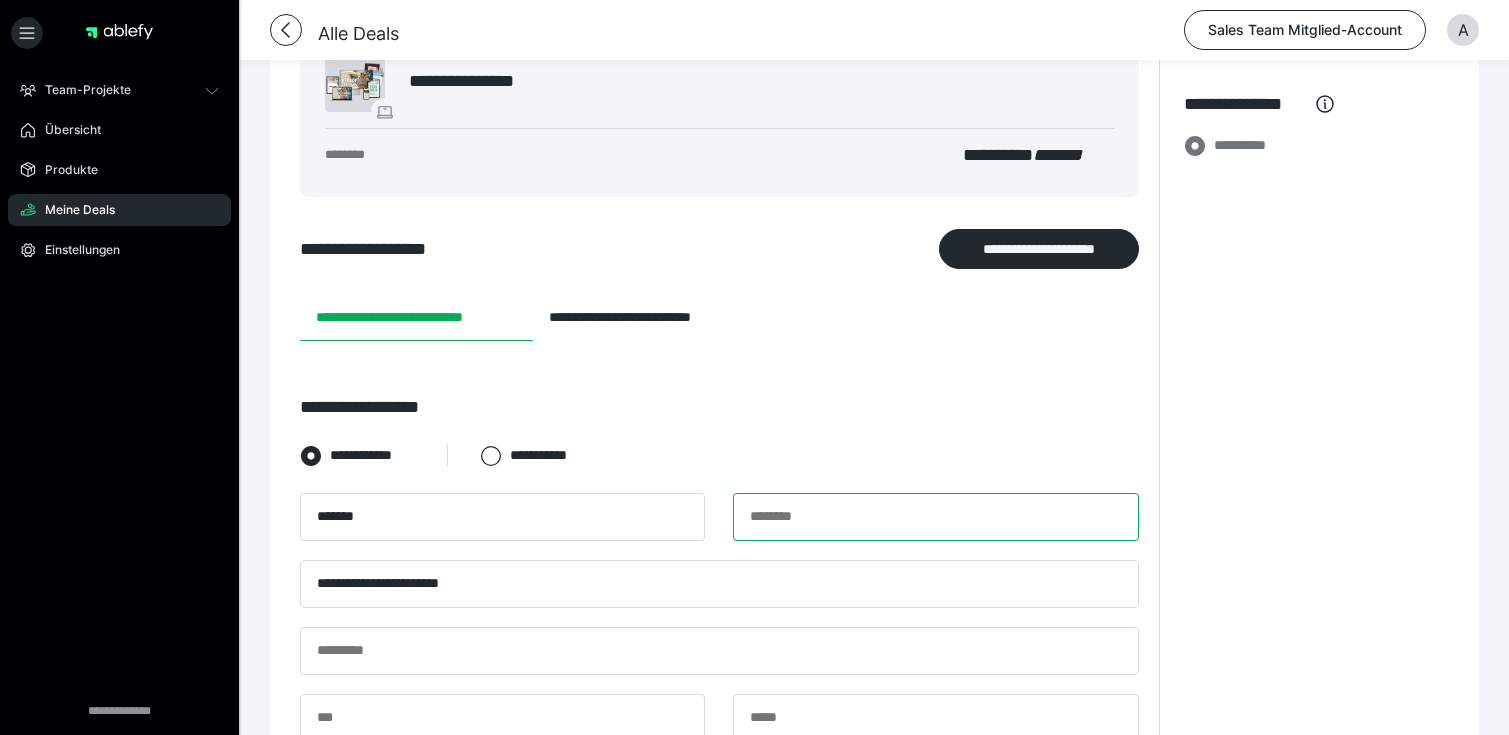 click at bounding box center [935, 517] 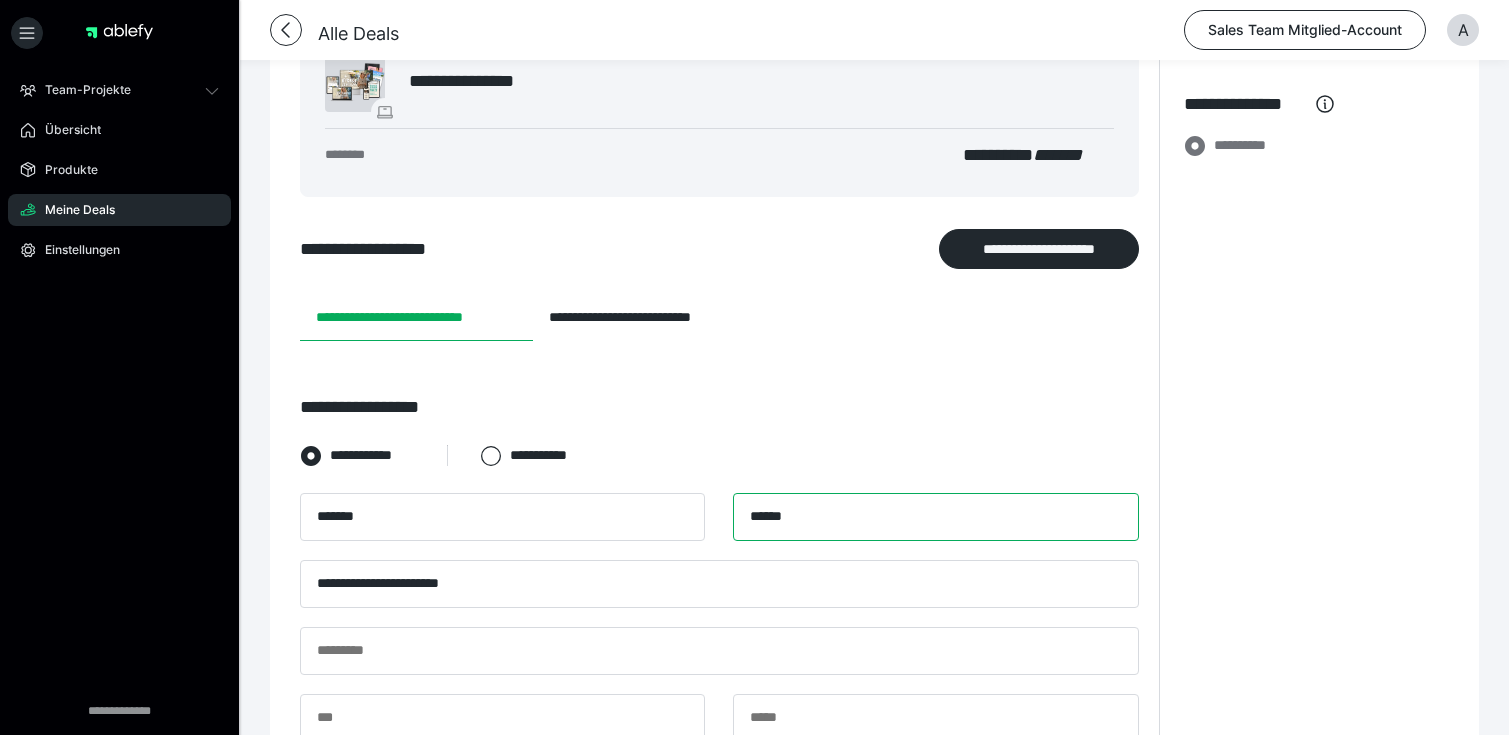 type on "******" 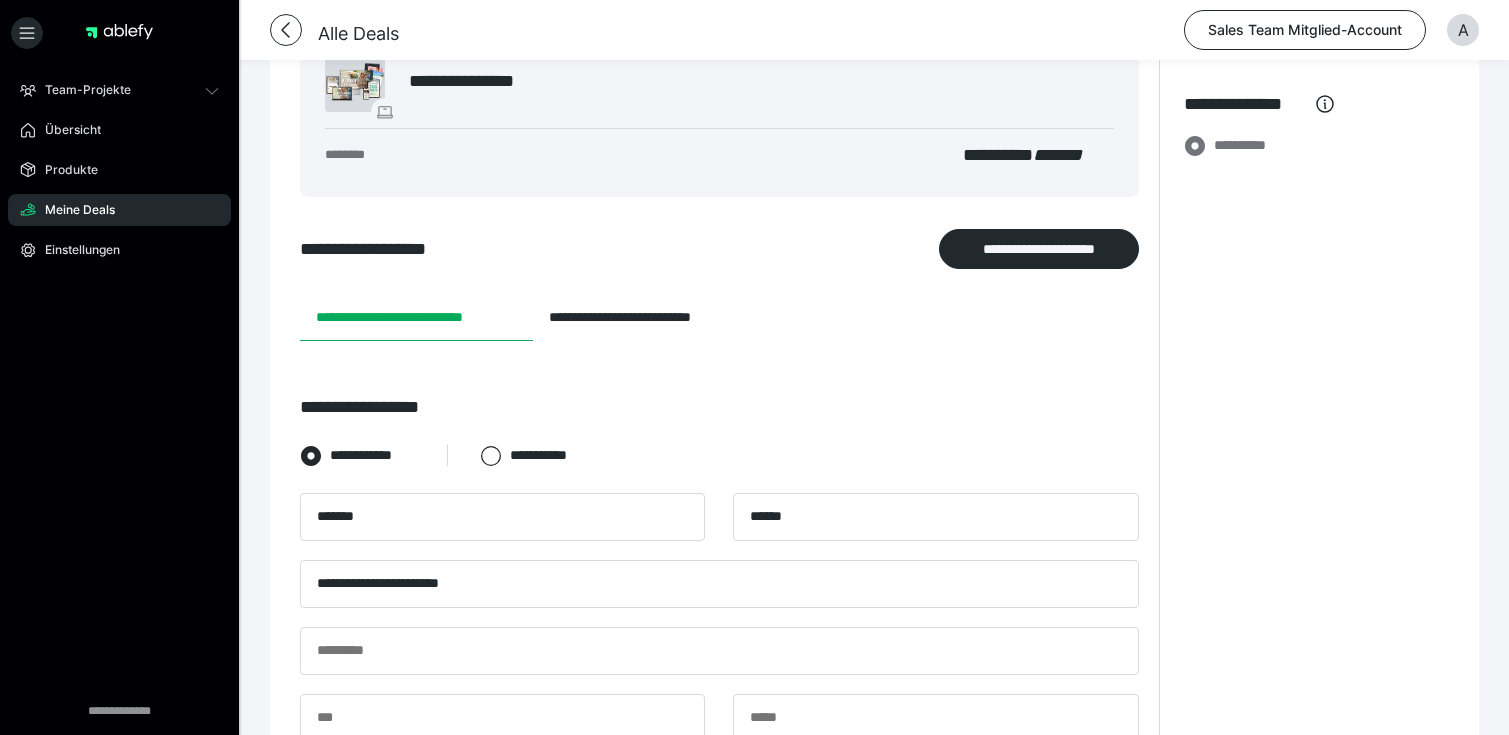 click on "**********" at bounding box center (1314, 669) 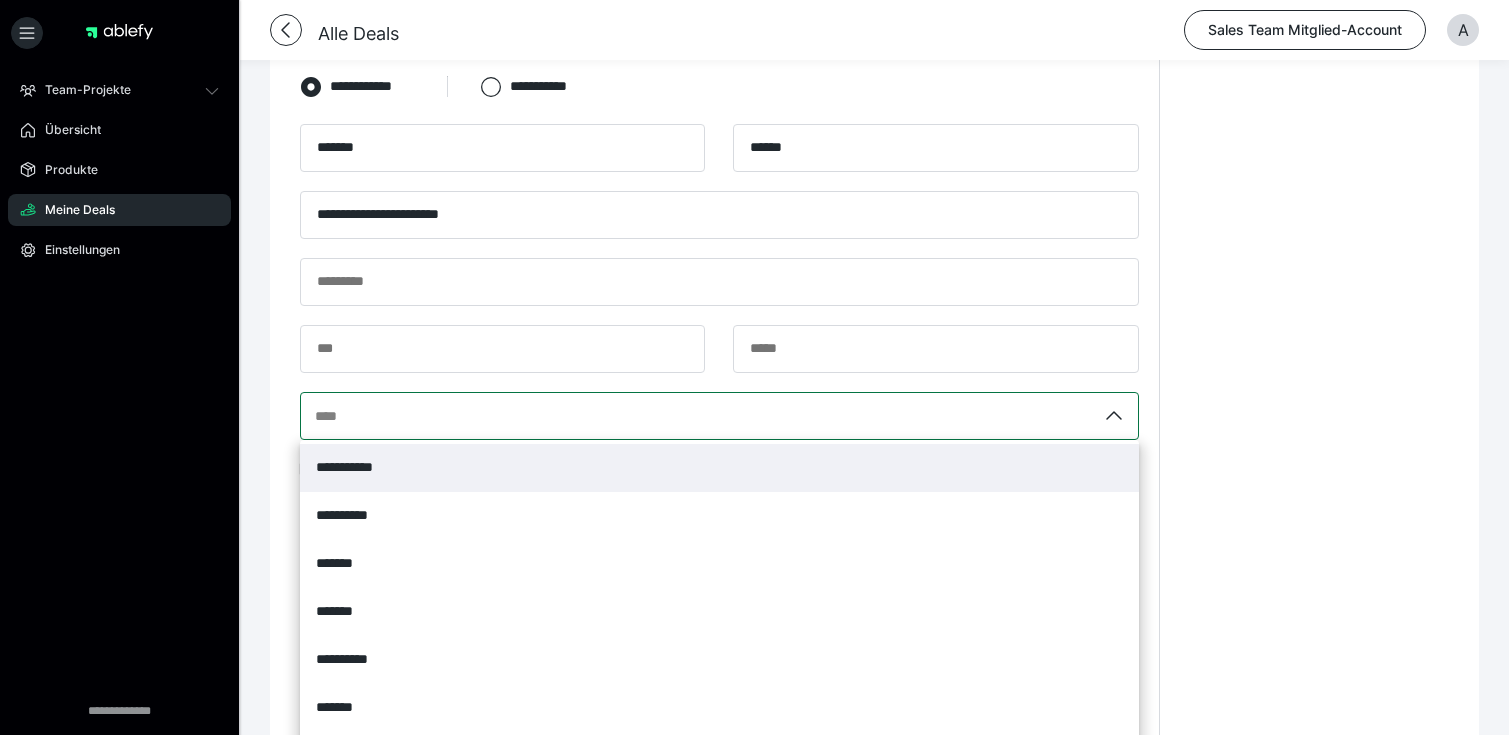 click on "**********" at bounding box center (719, 416) 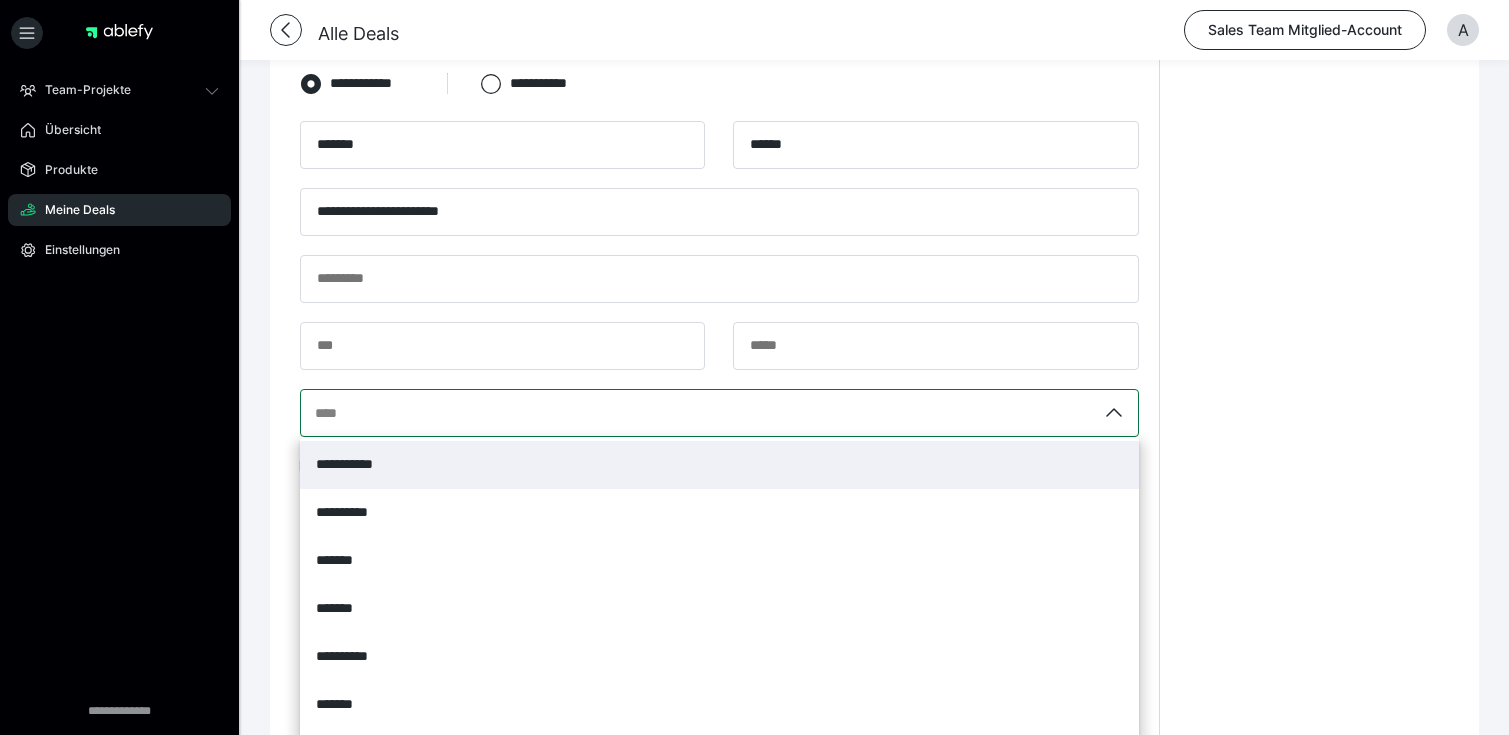 click on "**********" at bounding box center [316, 413] 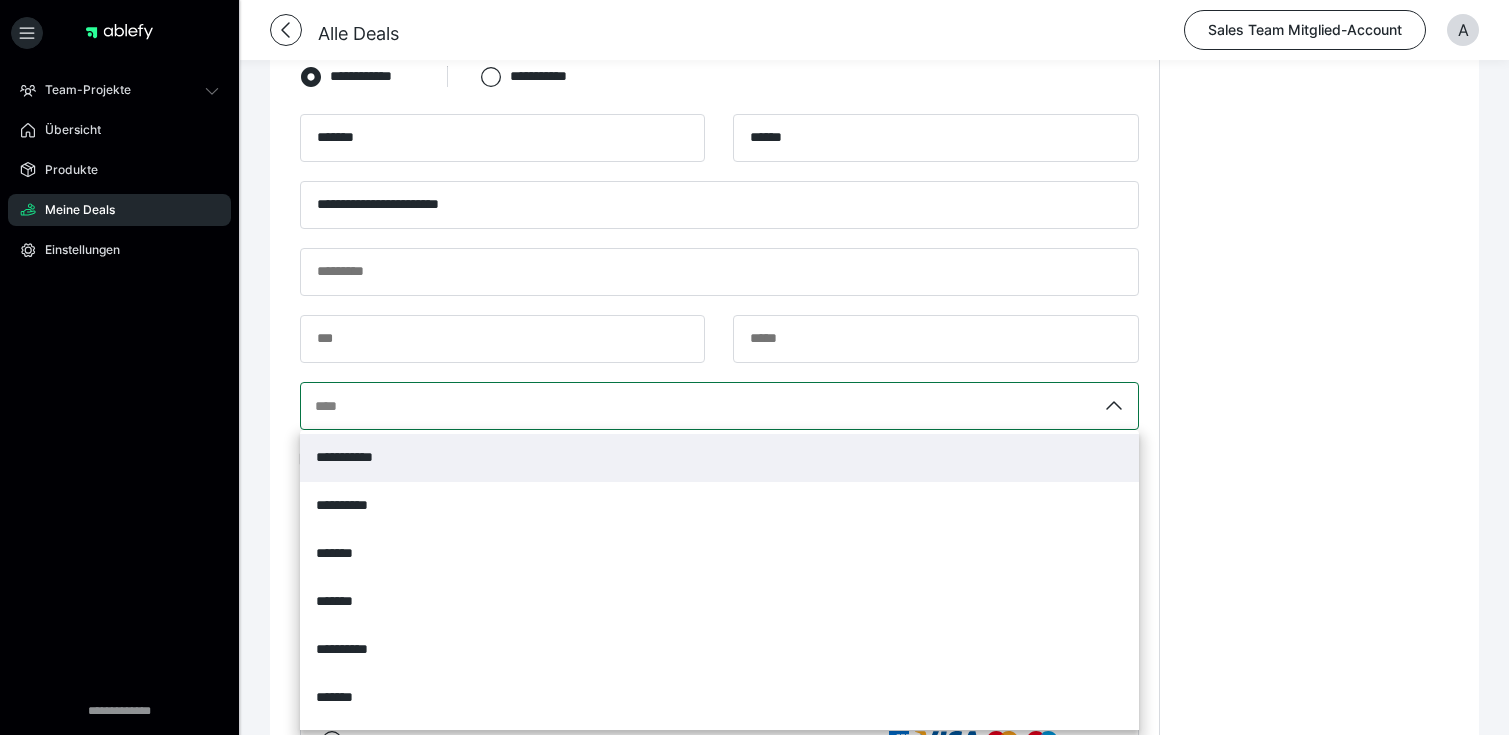 scroll, scrollTop: 576, scrollLeft: 0, axis: vertical 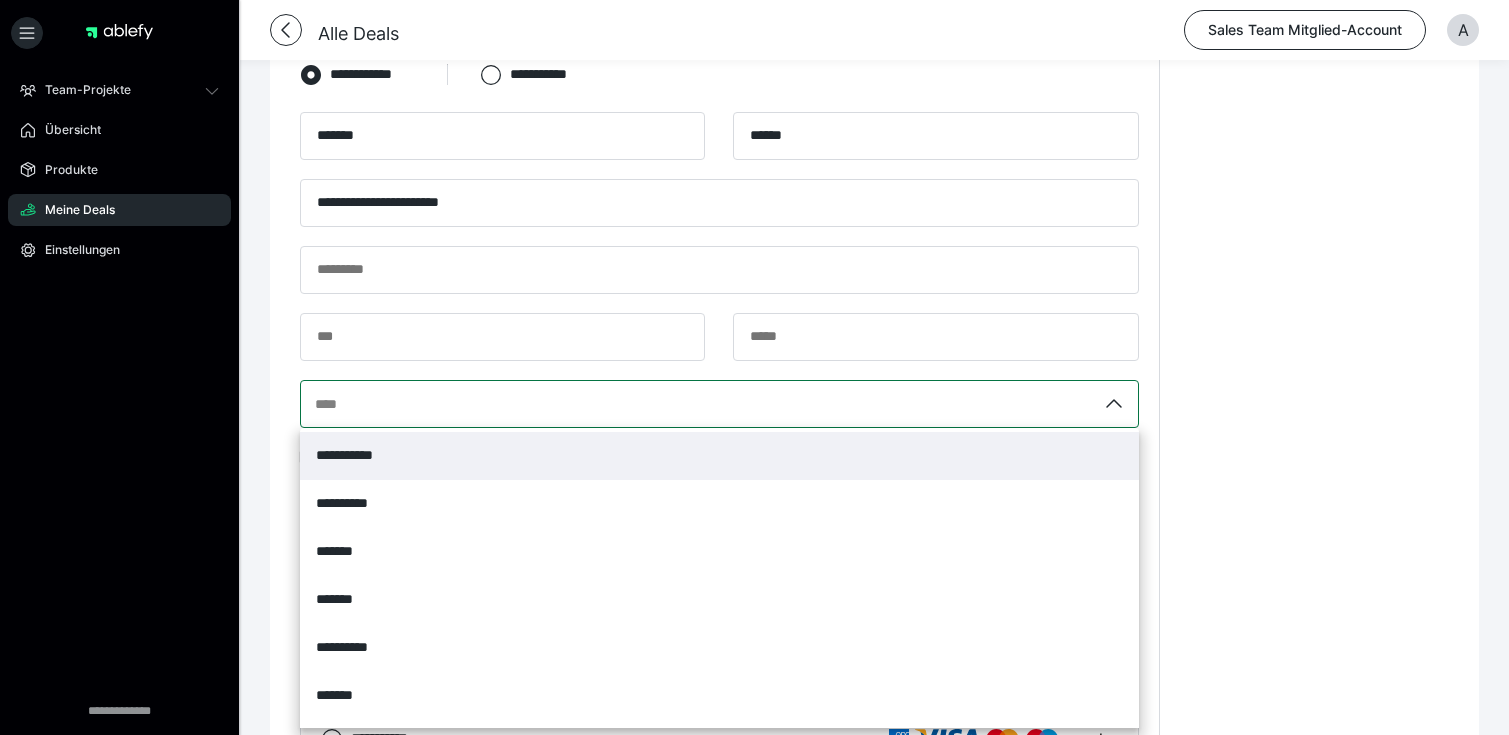 click on "**********" at bounding box center (719, 456) 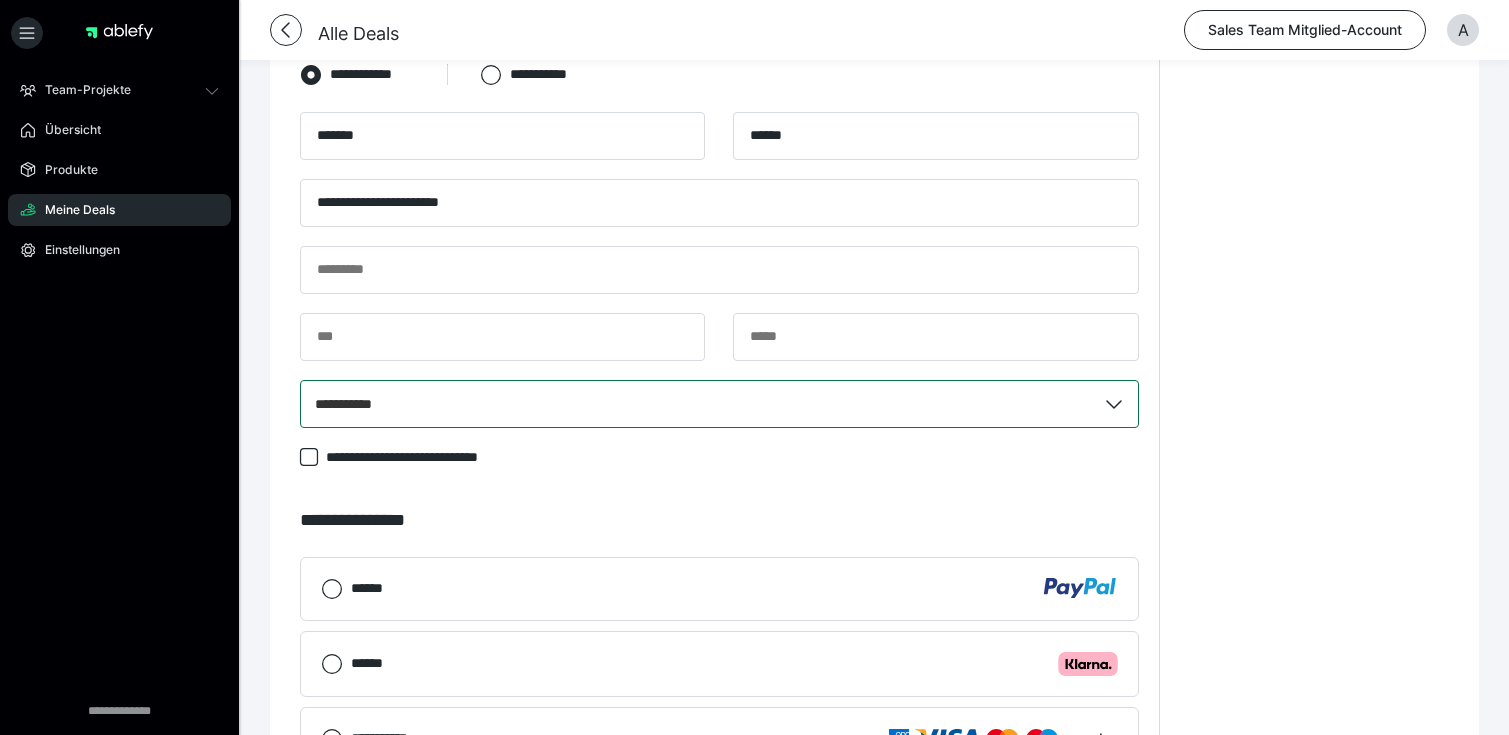 click on "**********" at bounding box center [1314, 288] 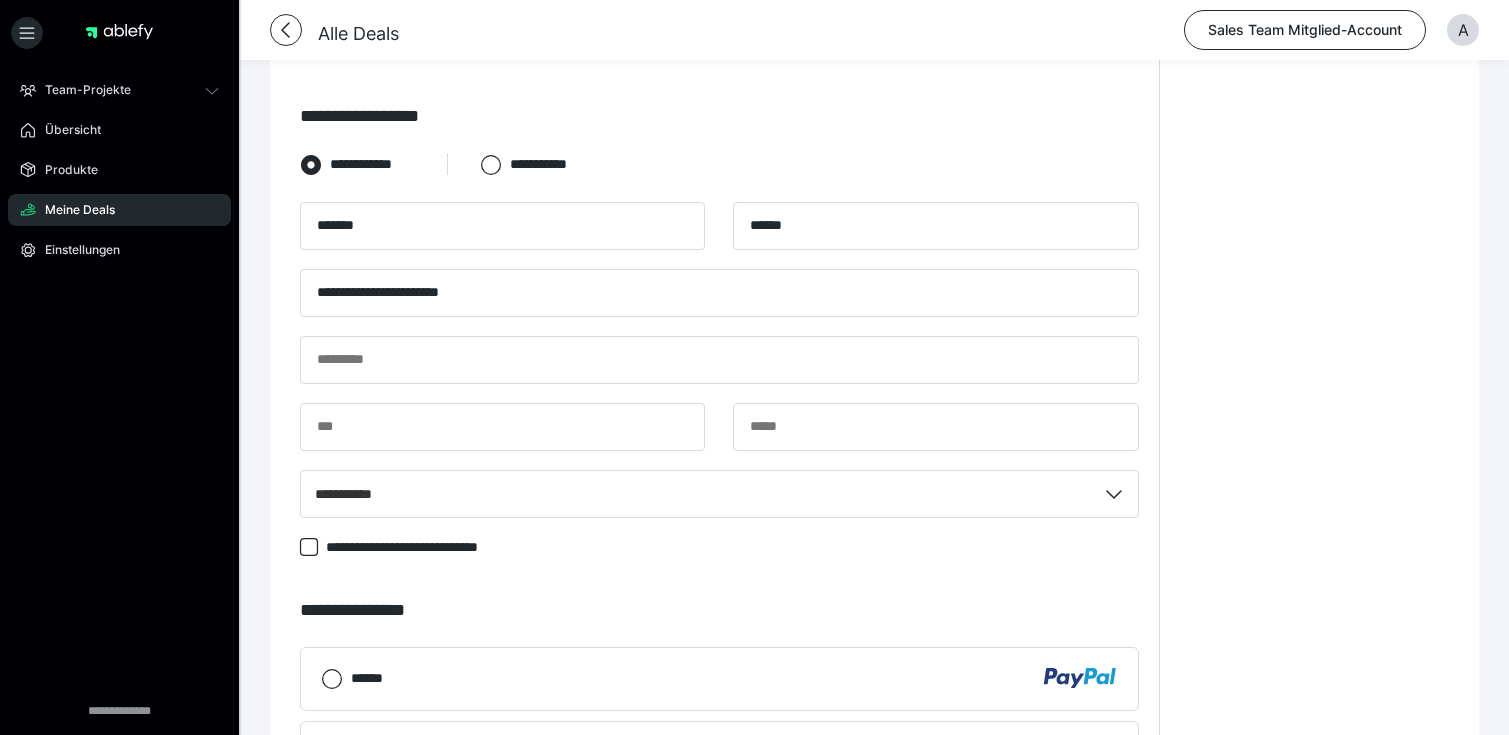 scroll, scrollTop: 481, scrollLeft: 0, axis: vertical 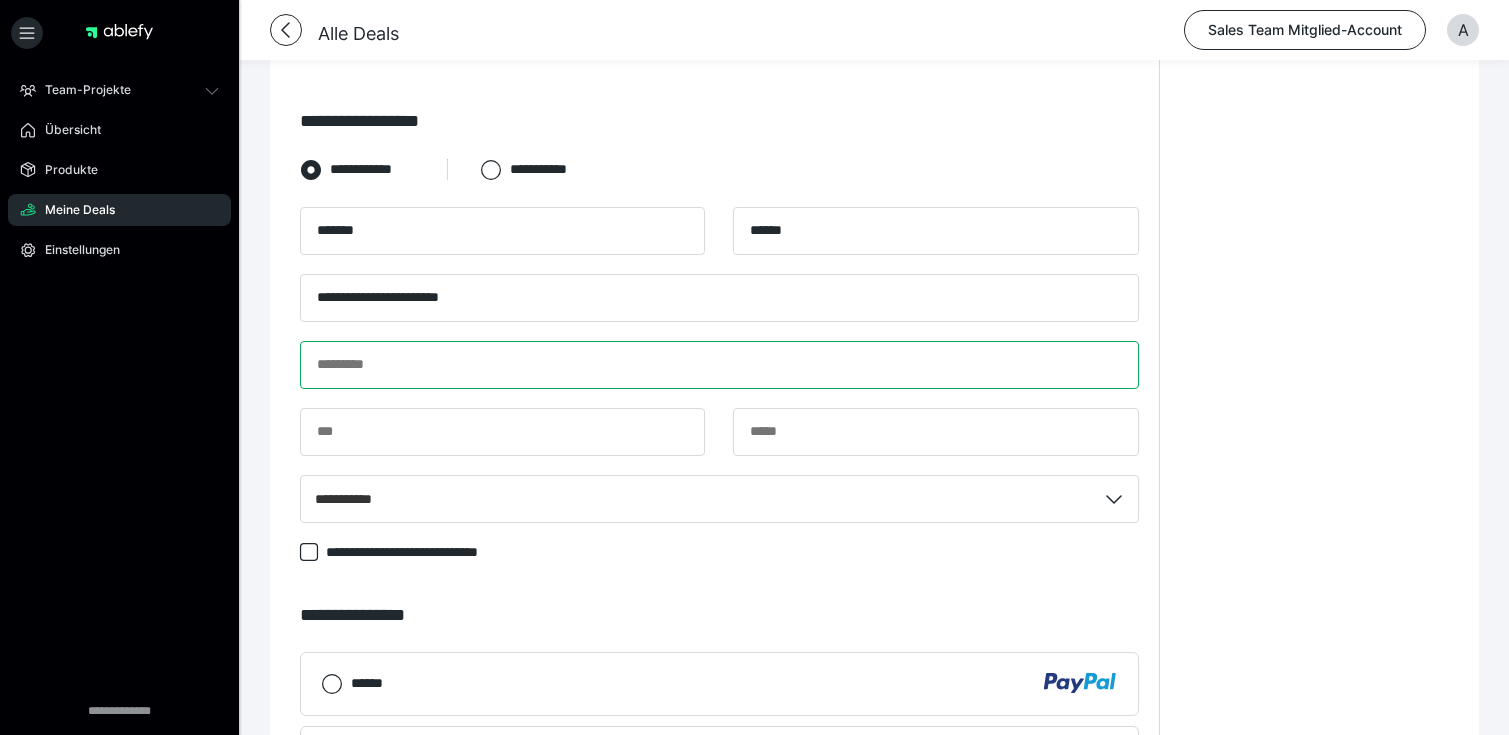 click at bounding box center (719, 365) 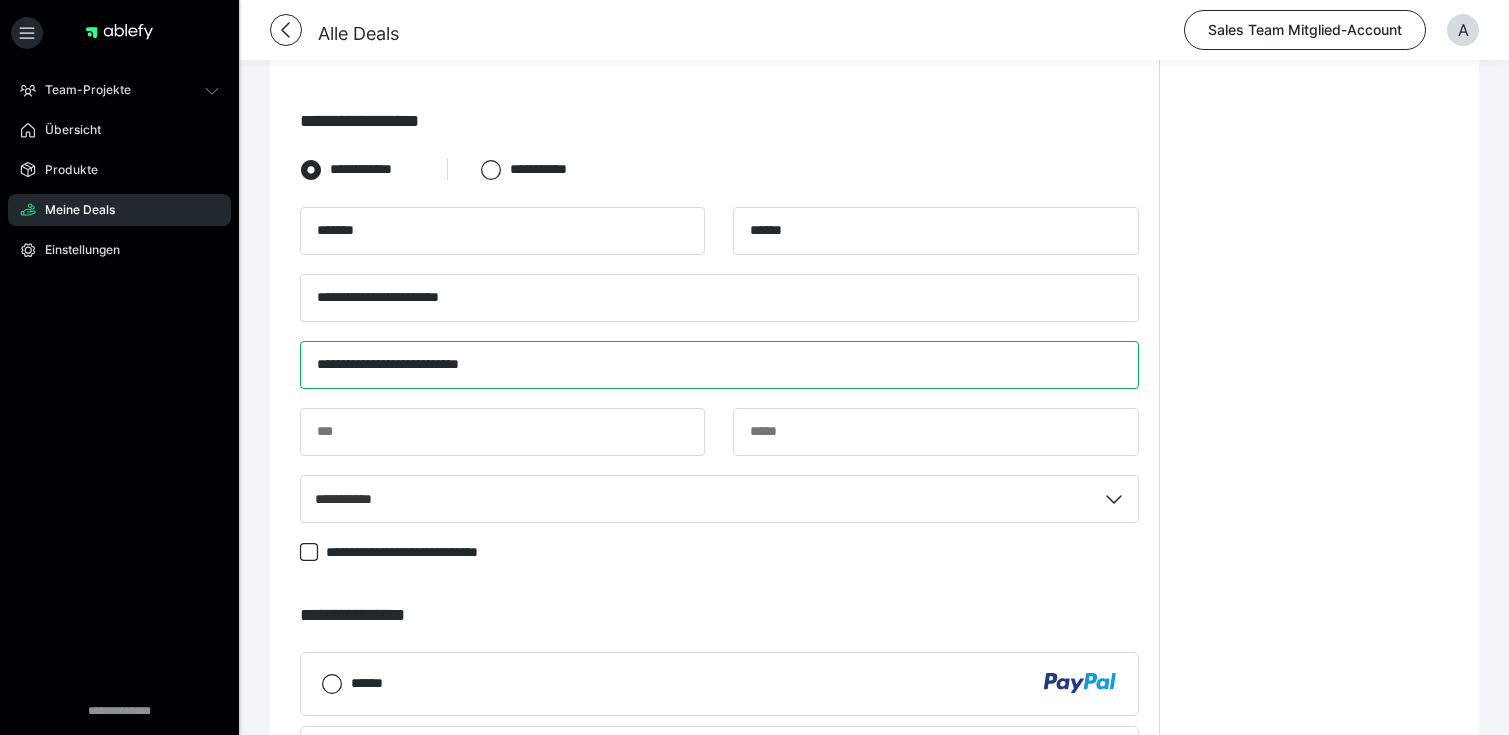 drag, startPoint x: 498, startPoint y: 365, endPoint x: 568, endPoint y: 365, distance: 70 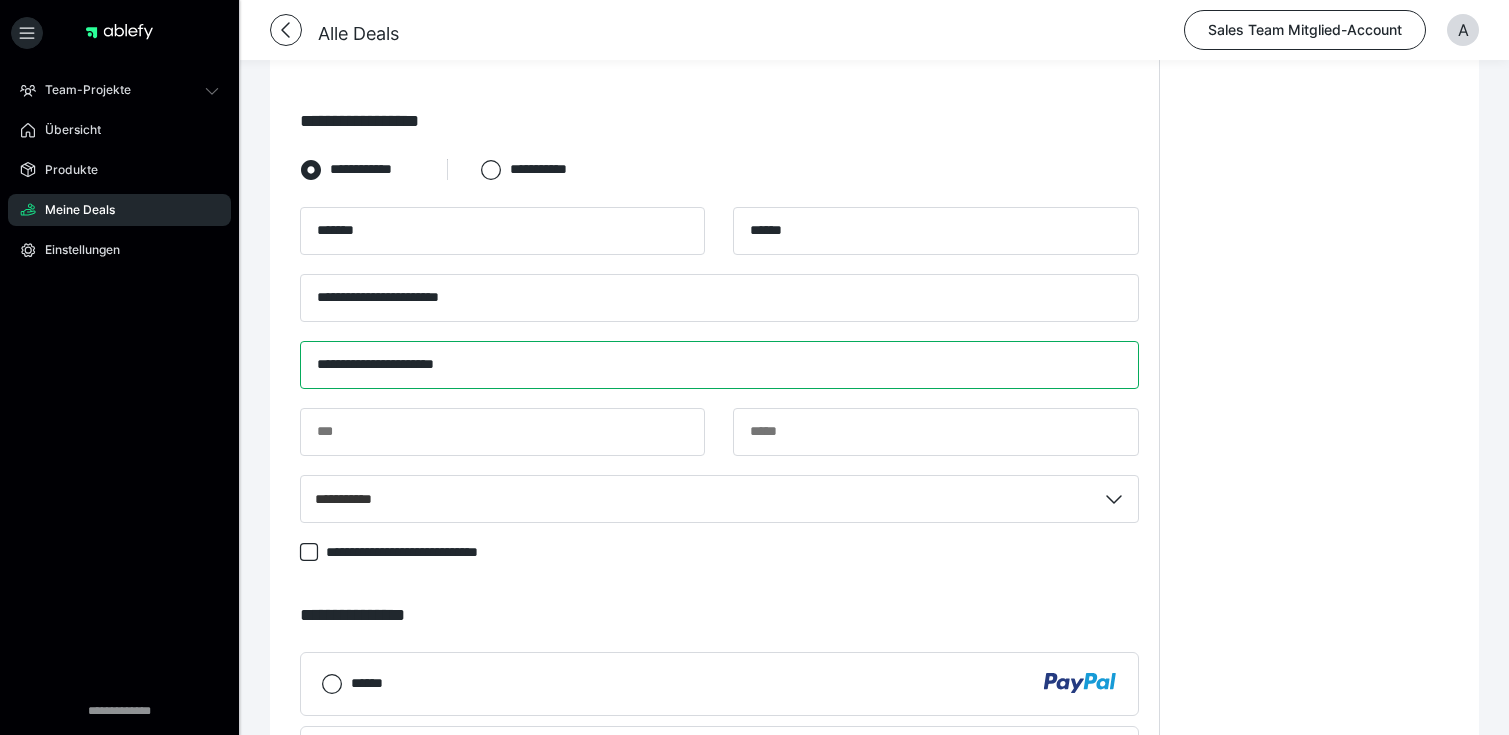 type on "**********" 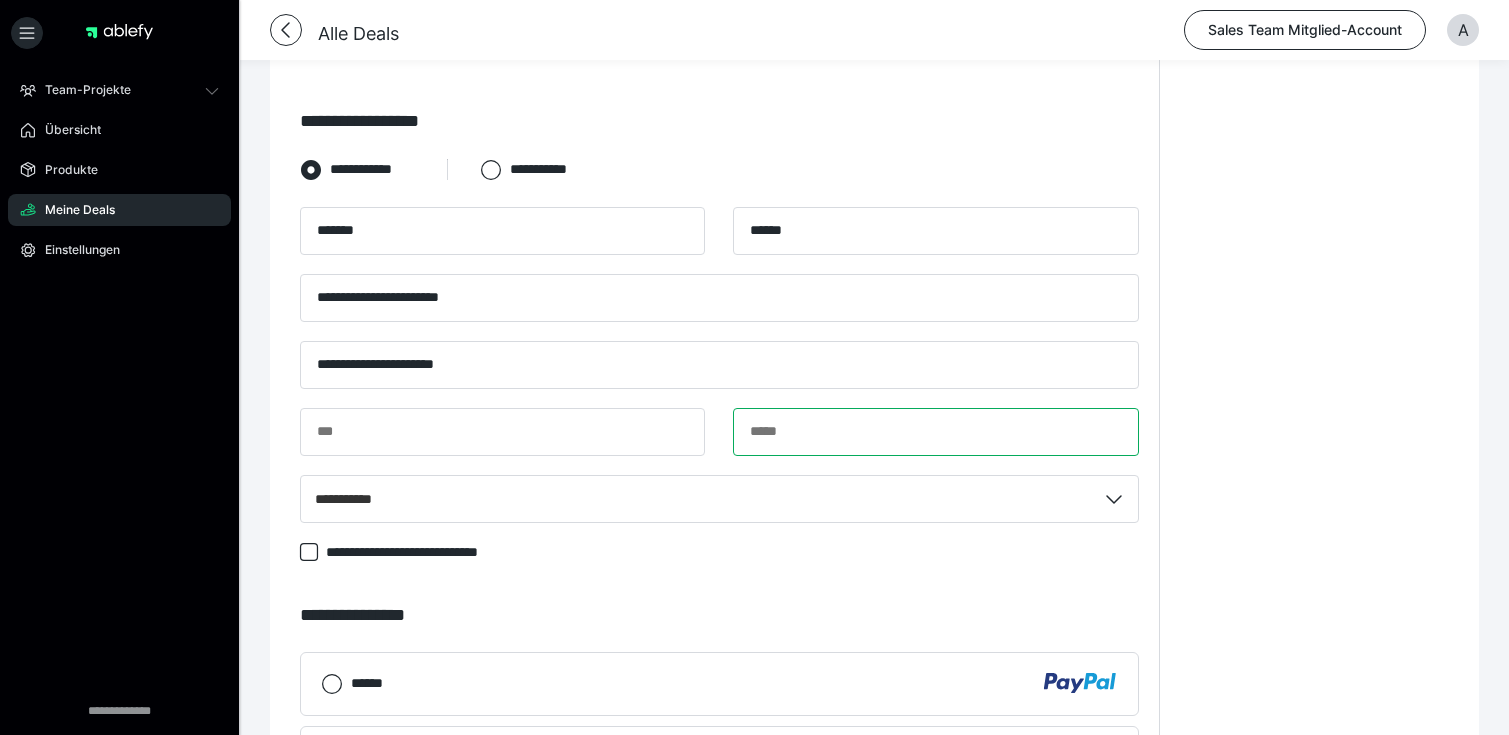 click at bounding box center [935, 432] 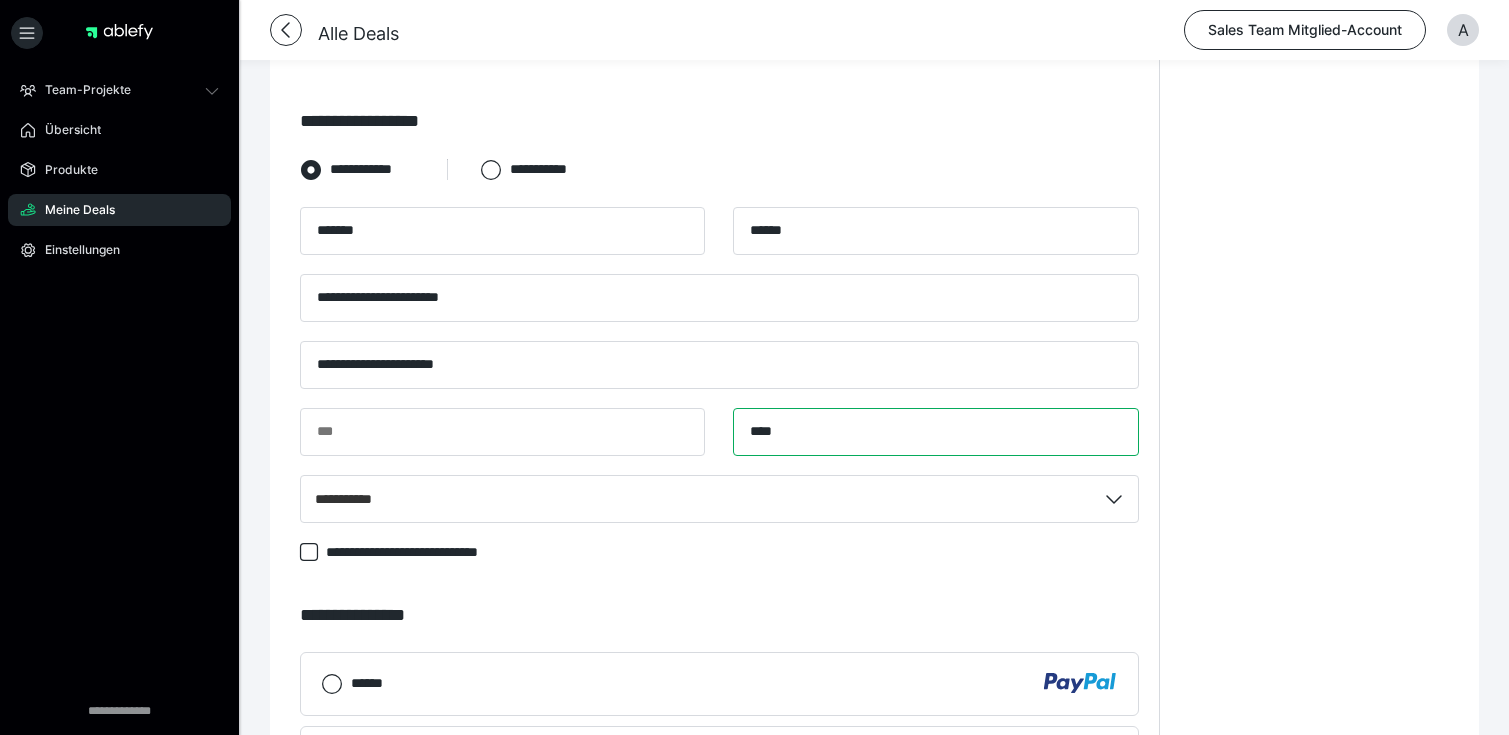 type on "****" 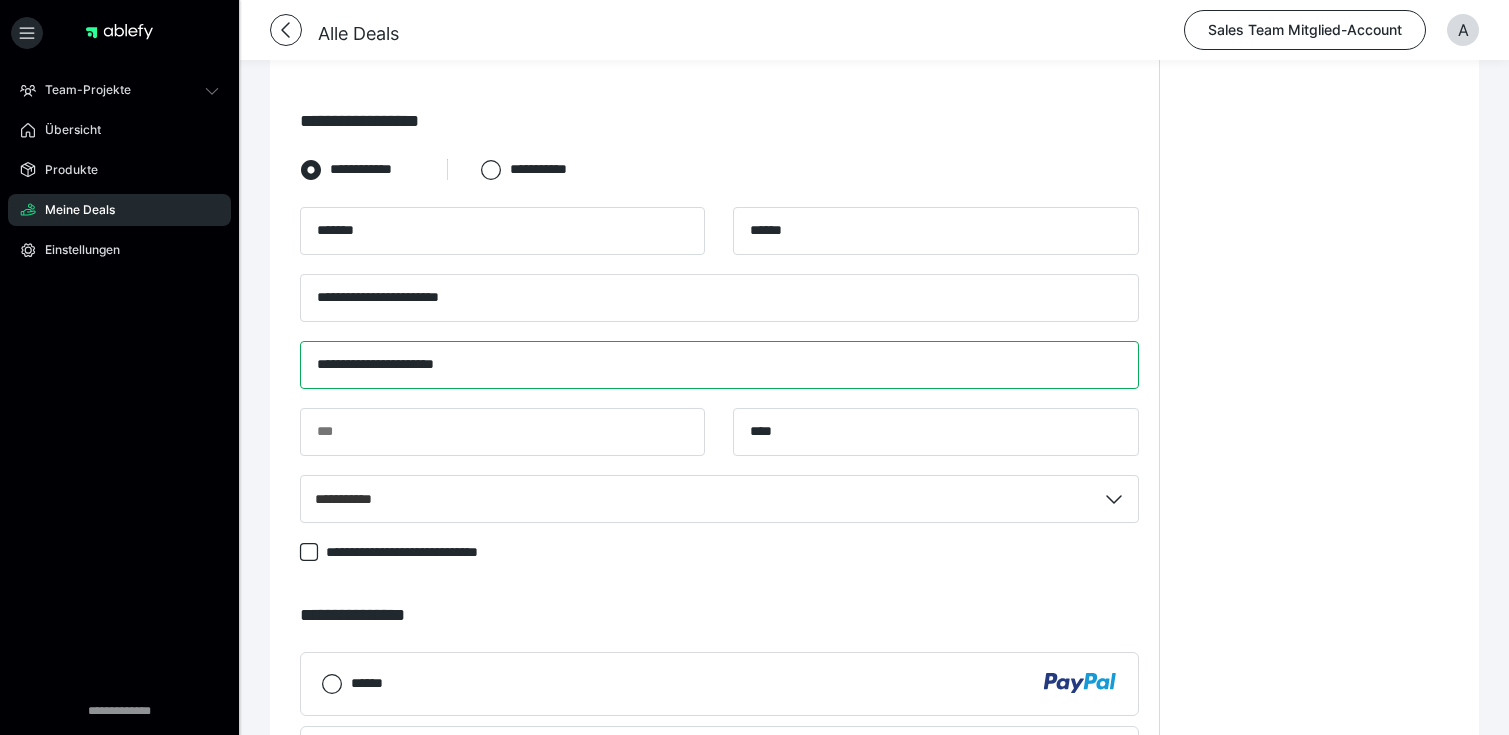 drag, startPoint x: 449, startPoint y: 364, endPoint x: 566, endPoint y: 364, distance: 117 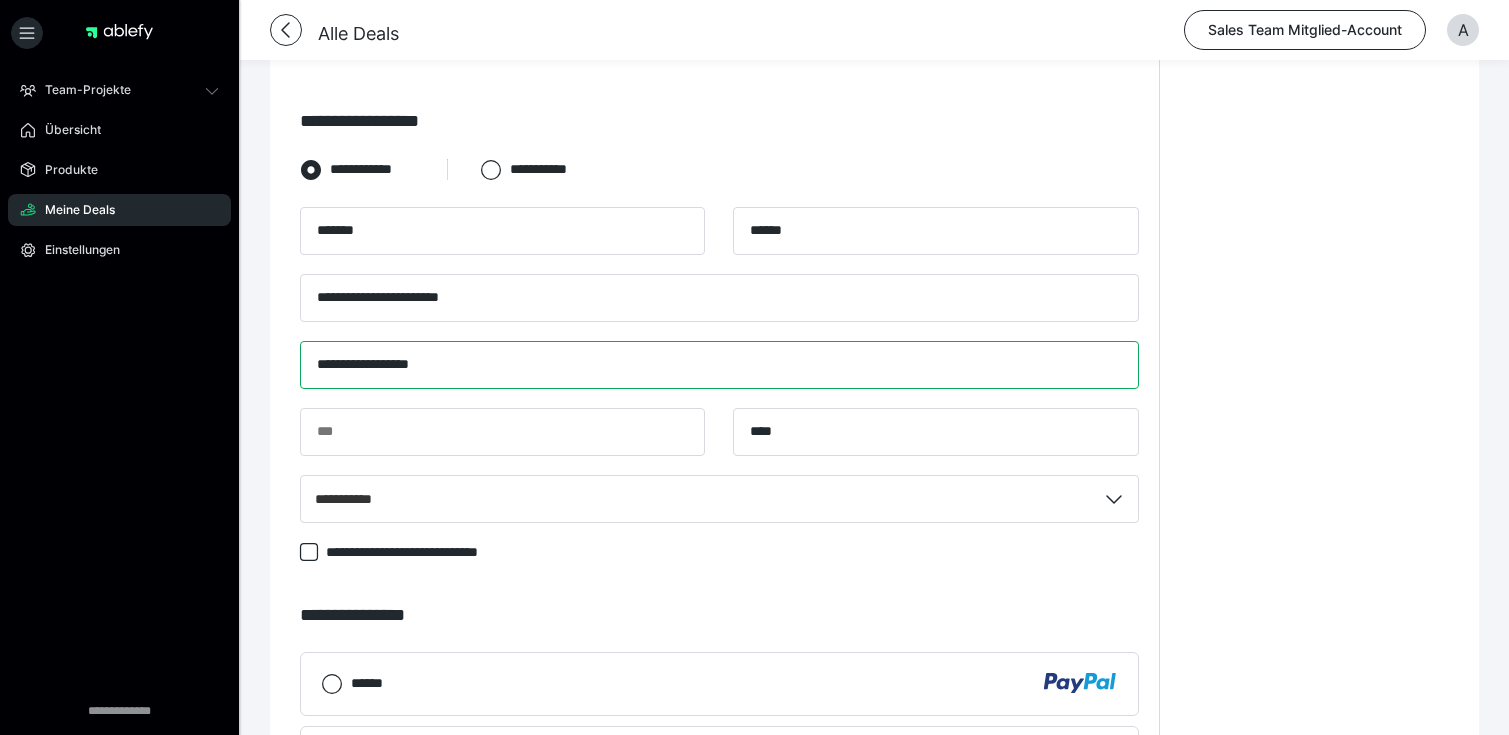 type on "**********" 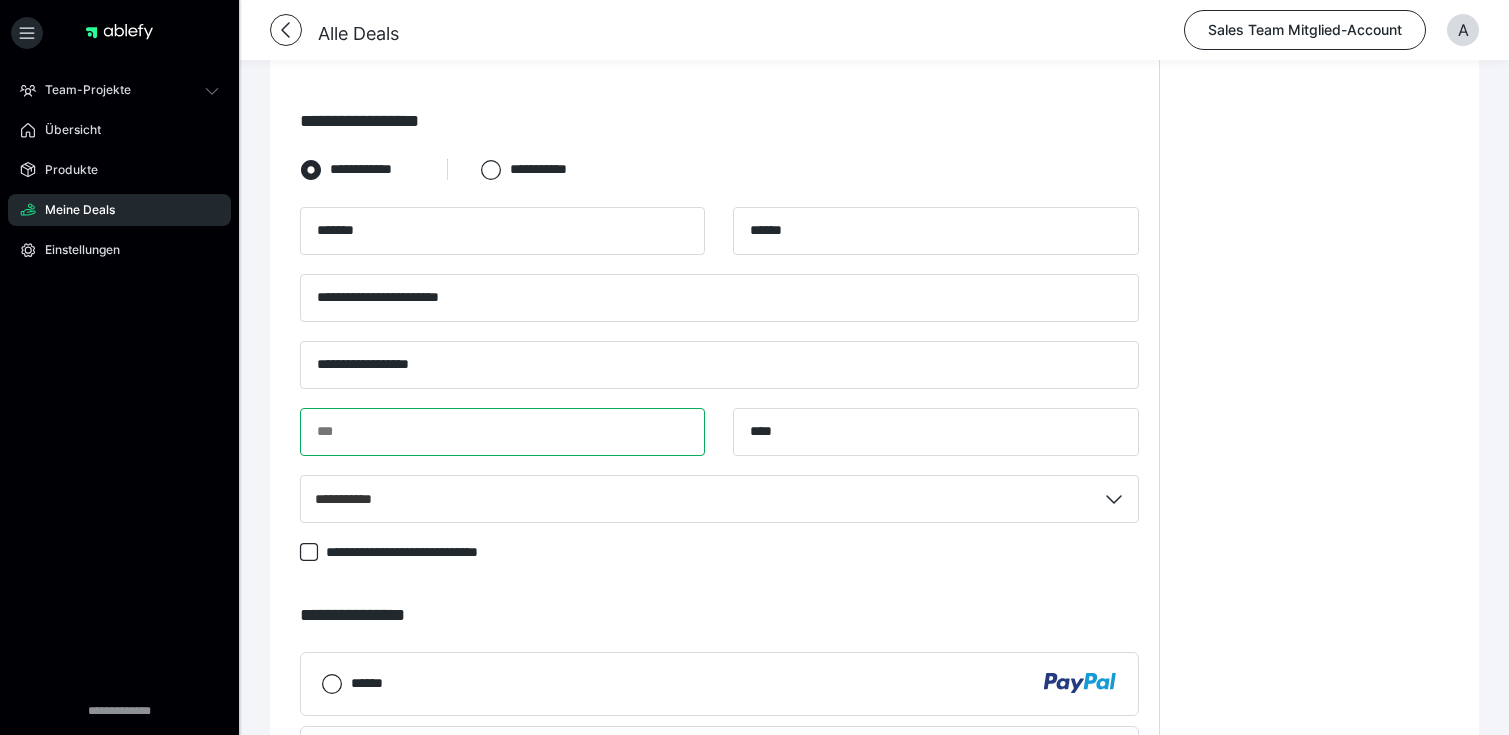 click at bounding box center [502, 432] 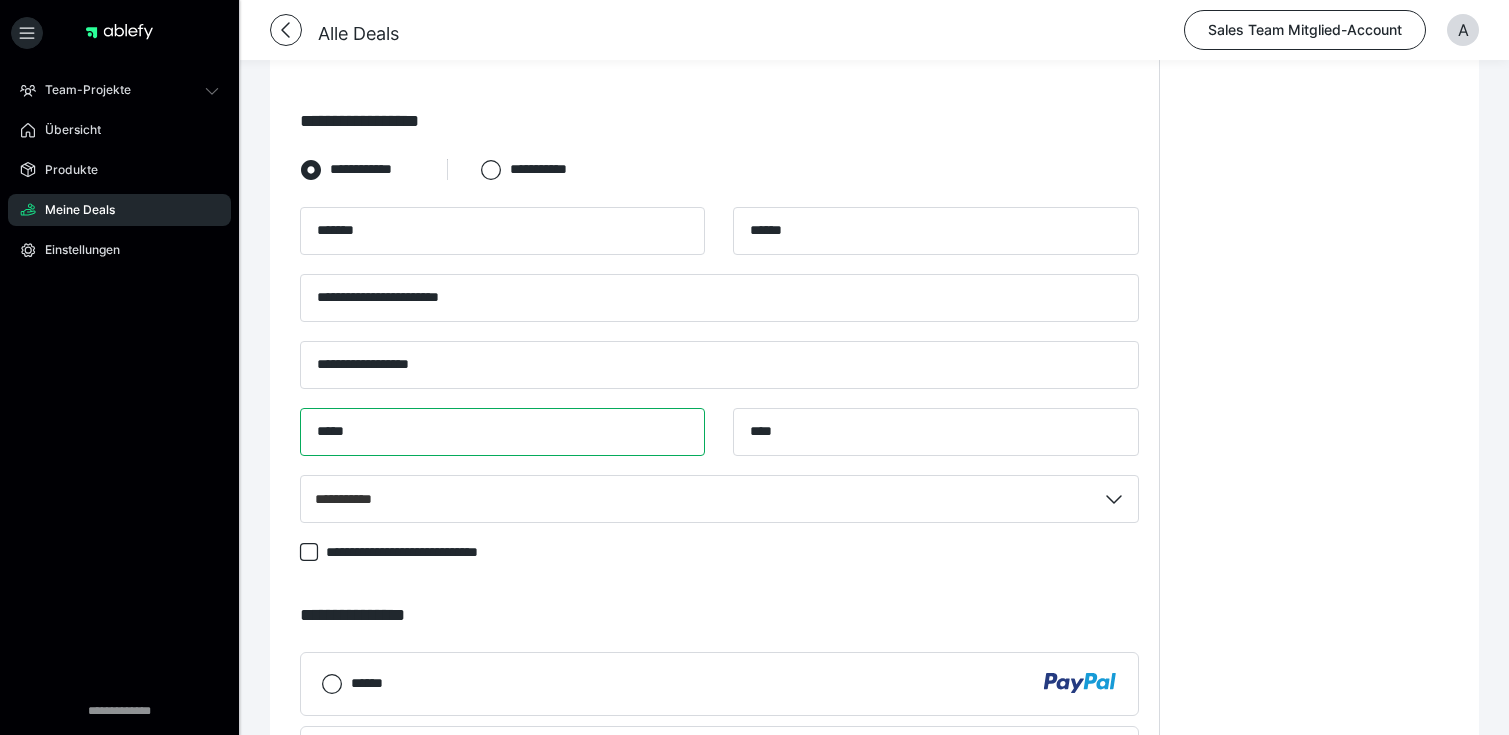 type on "*****" 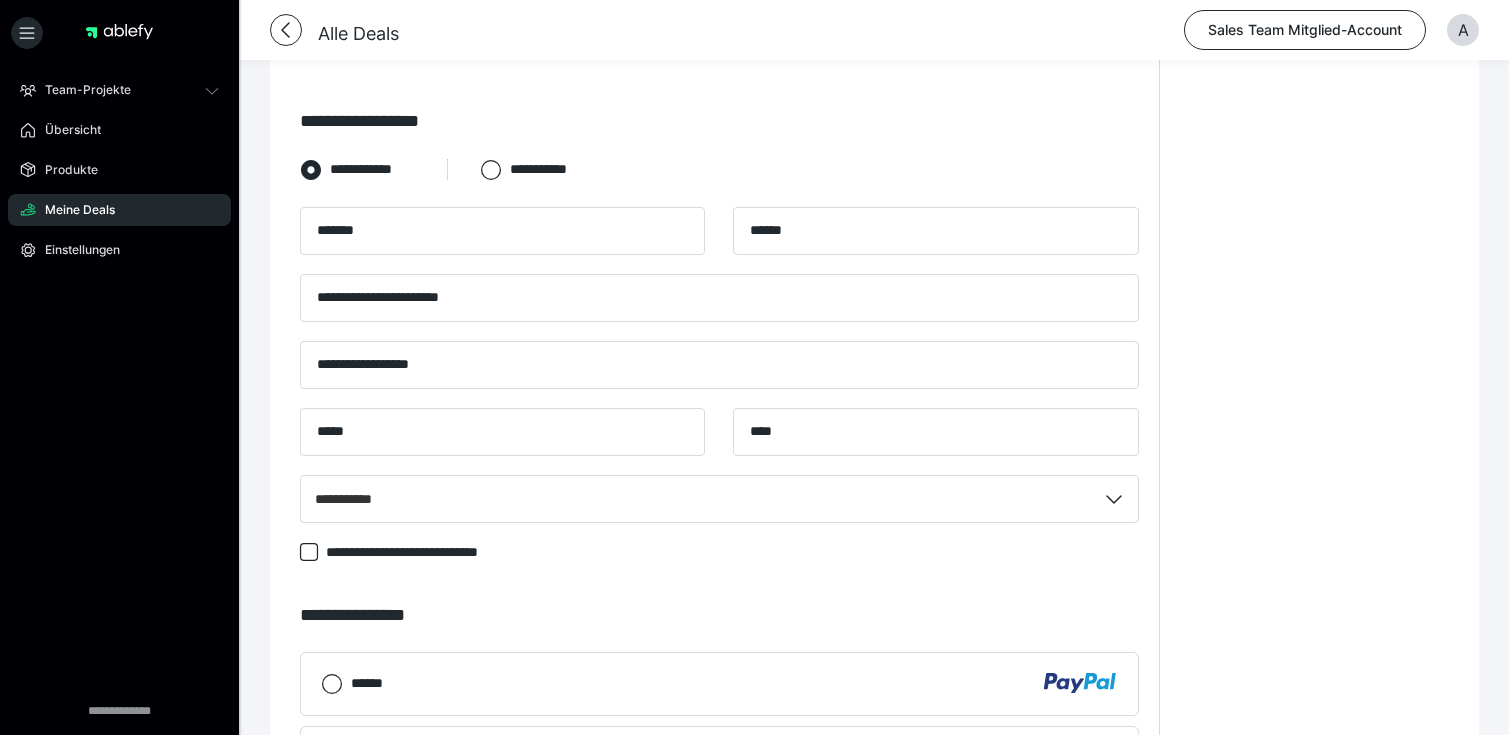 click on "**********" at bounding box center [1314, 383] 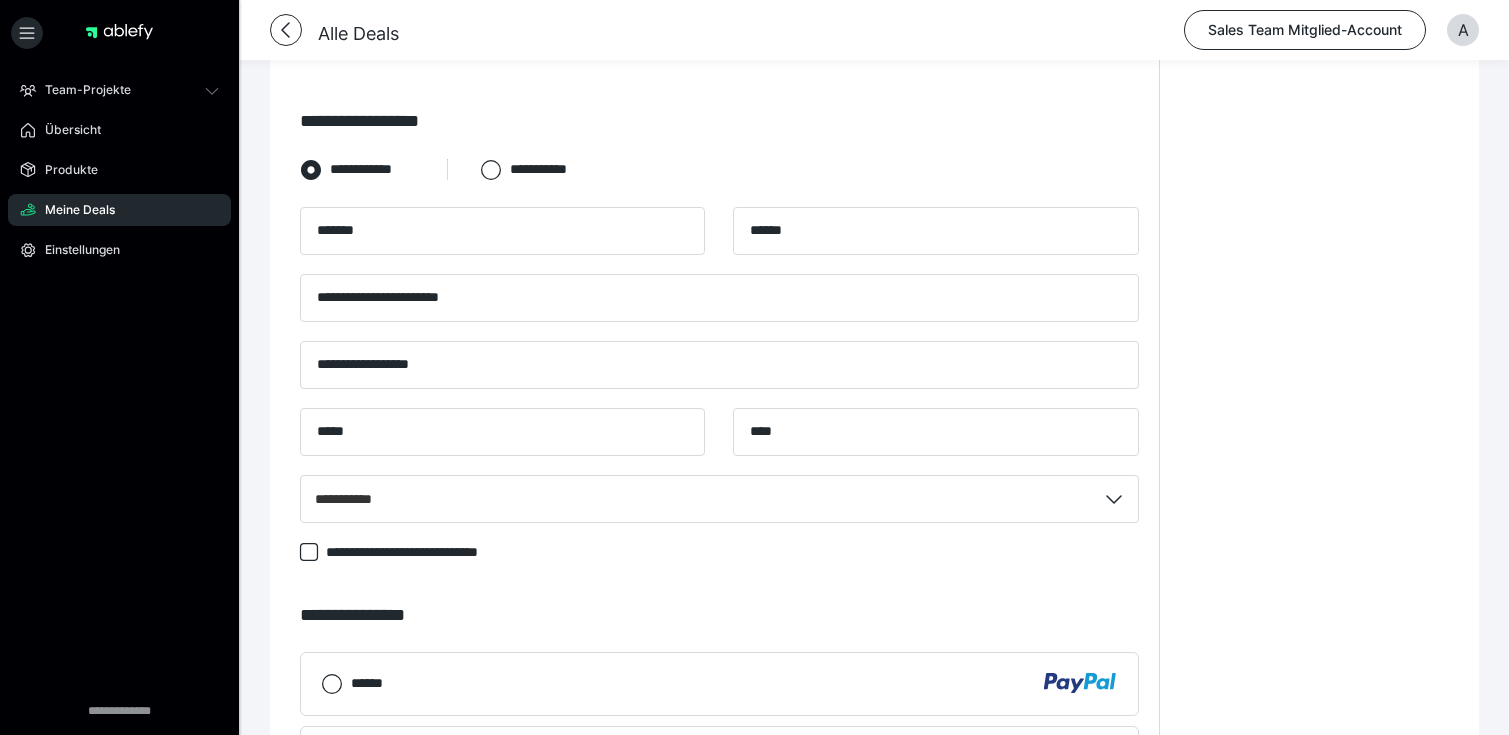 click on "**********" at bounding box center (1314, 383) 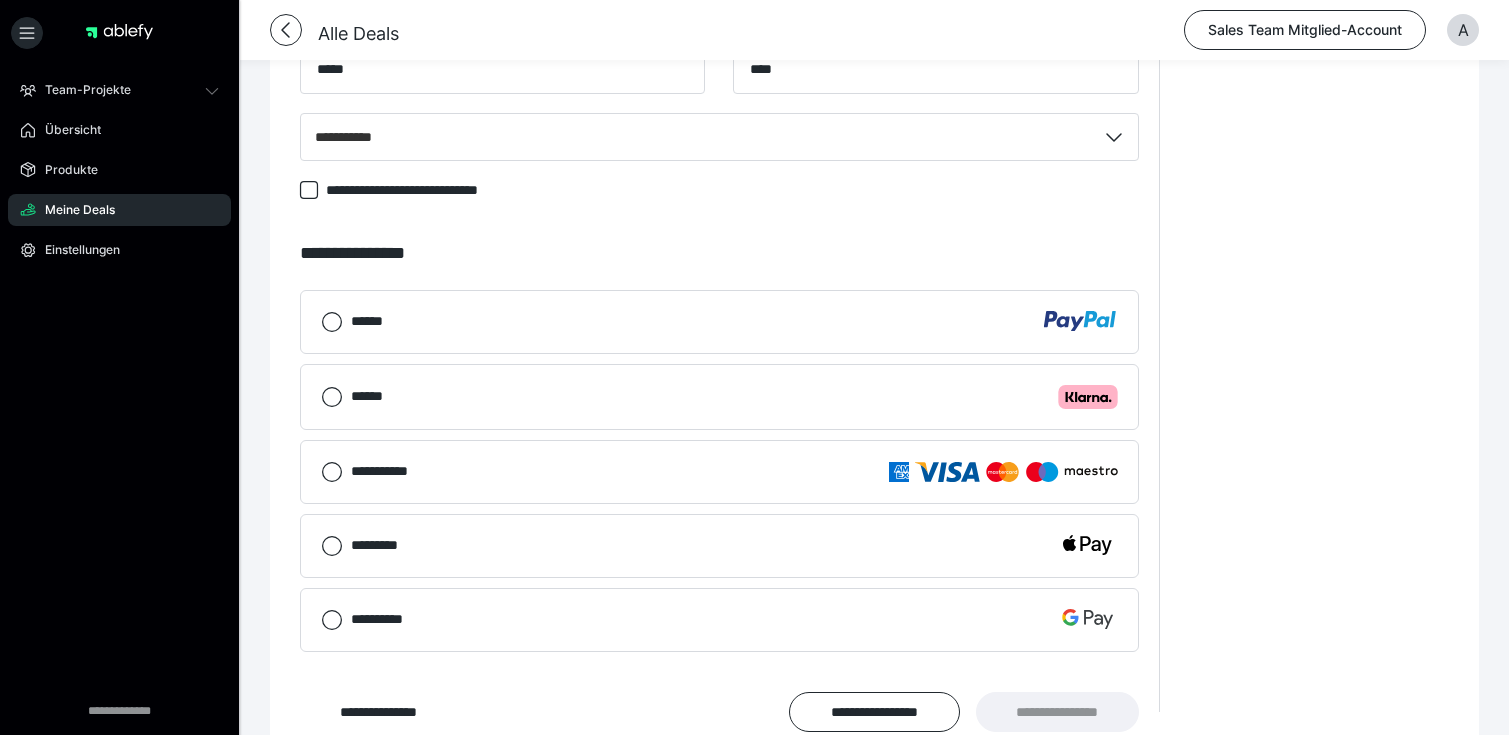 scroll, scrollTop: 857, scrollLeft: 0, axis: vertical 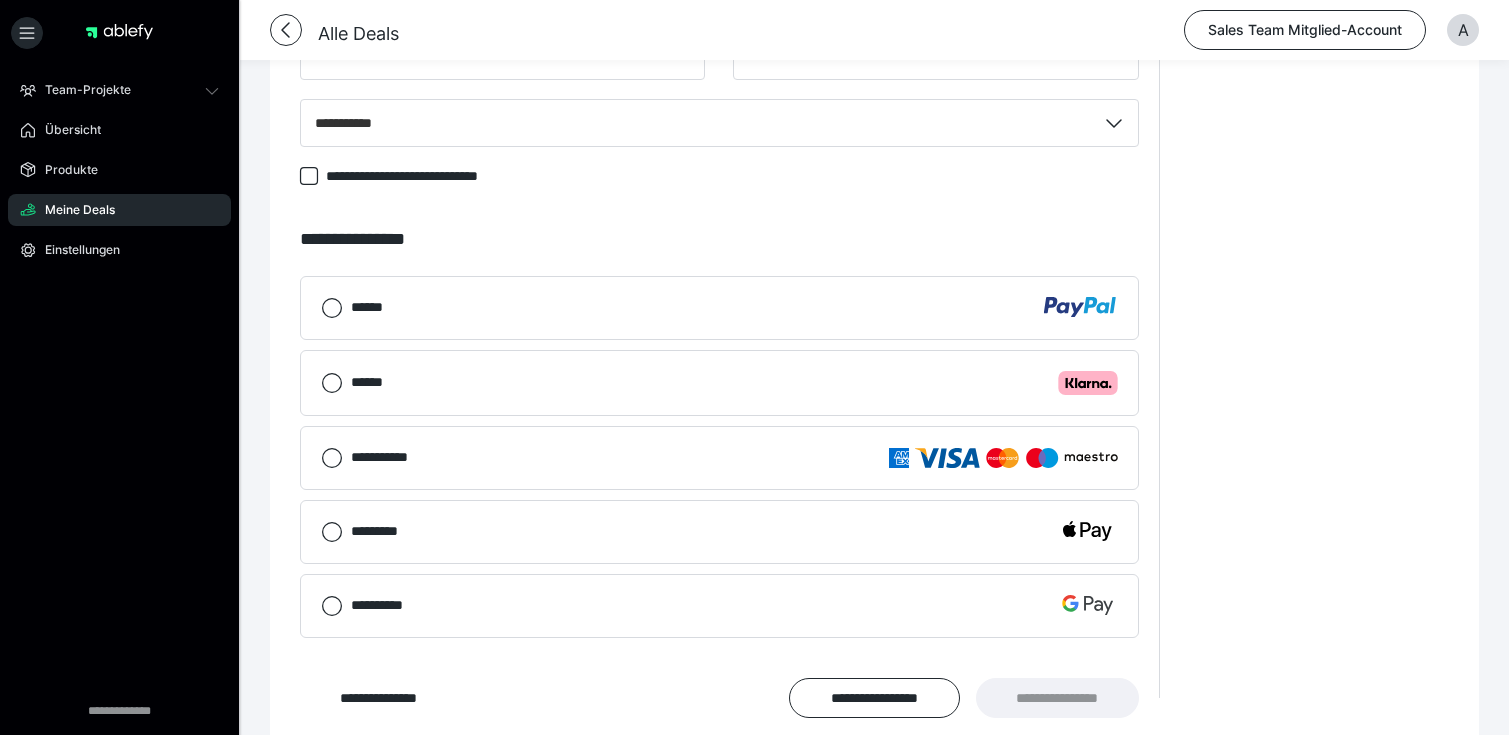 click on "**********" at bounding box center [1314, 7] 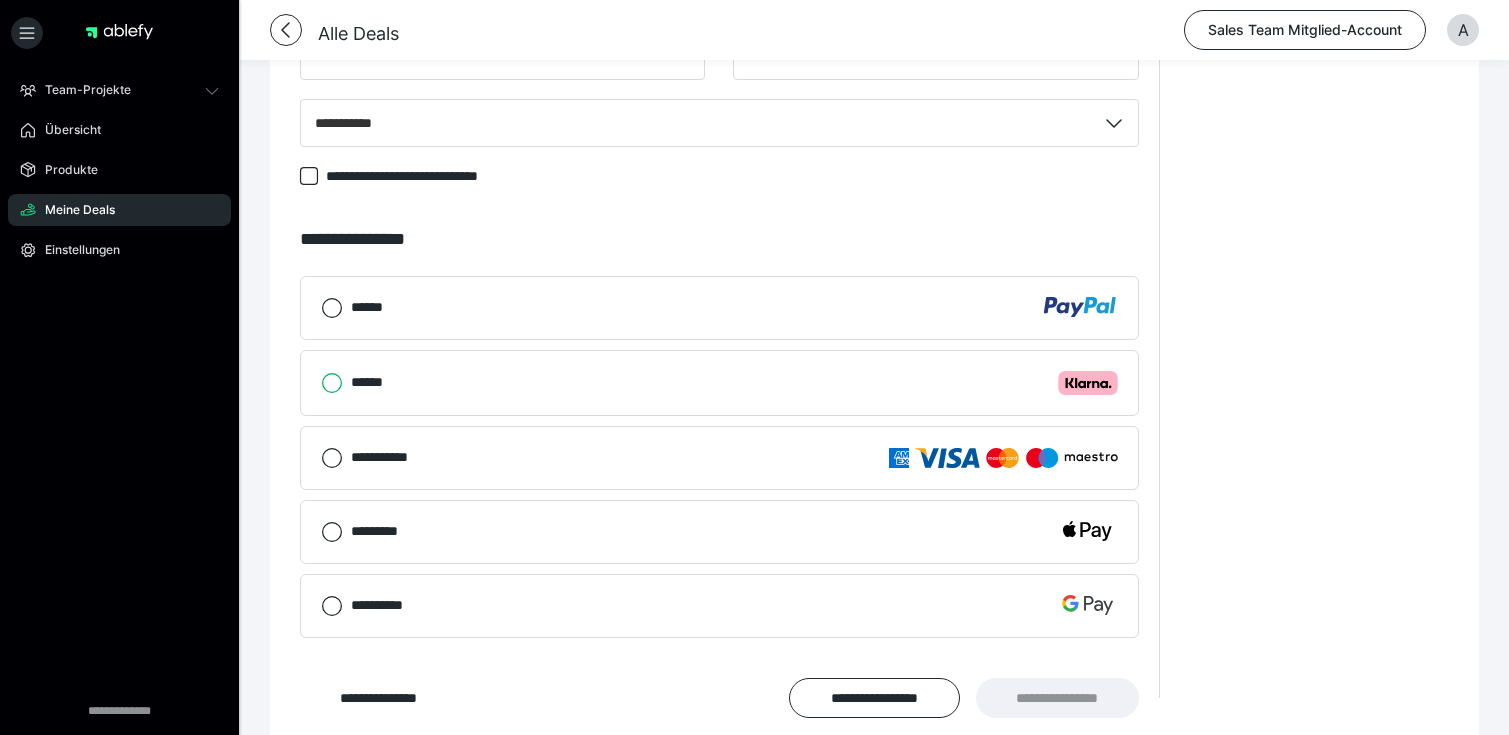 click on "****** .cls-1 {fill: #ffb3c7;}" at bounding box center [321, 383] 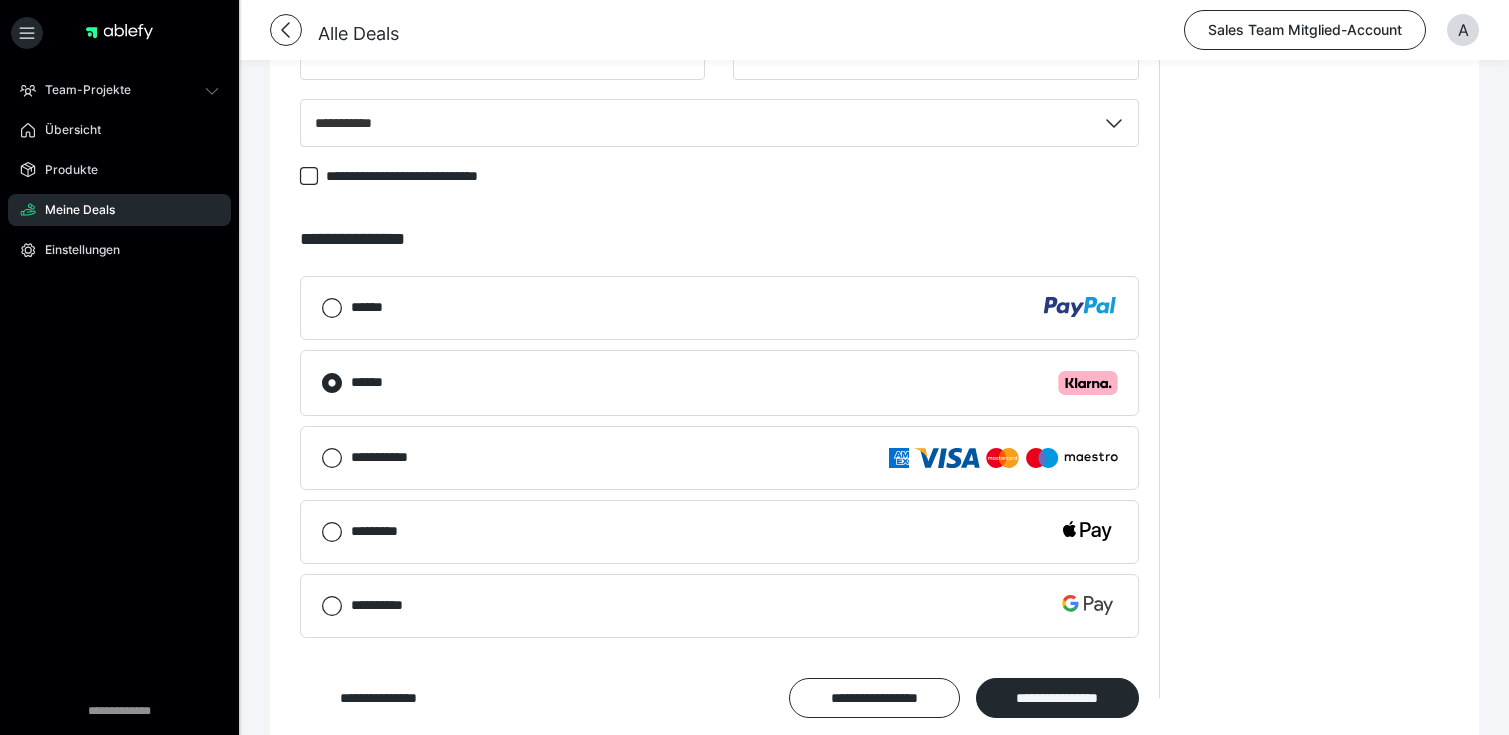 click on "**********" at bounding box center (874, 40) 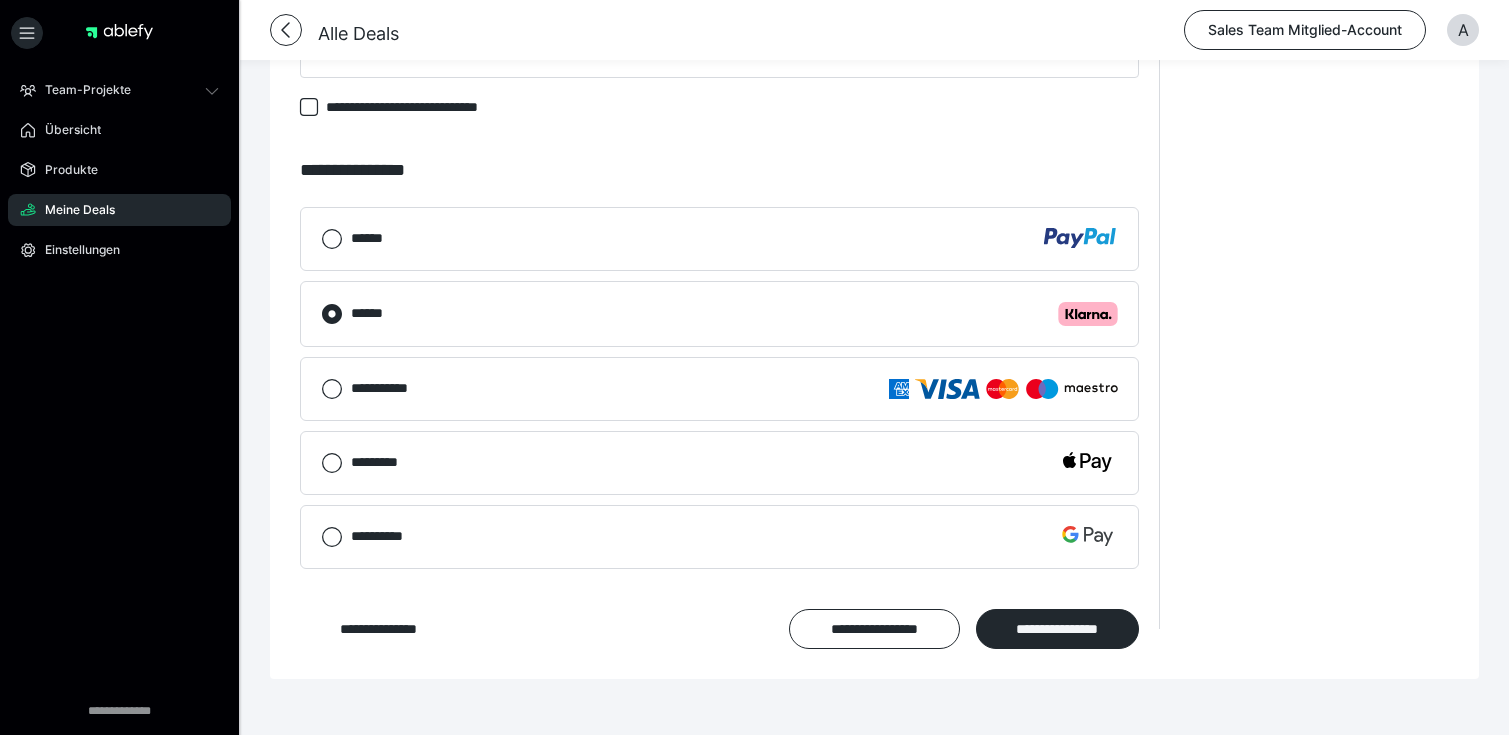 scroll, scrollTop: 962, scrollLeft: 0, axis: vertical 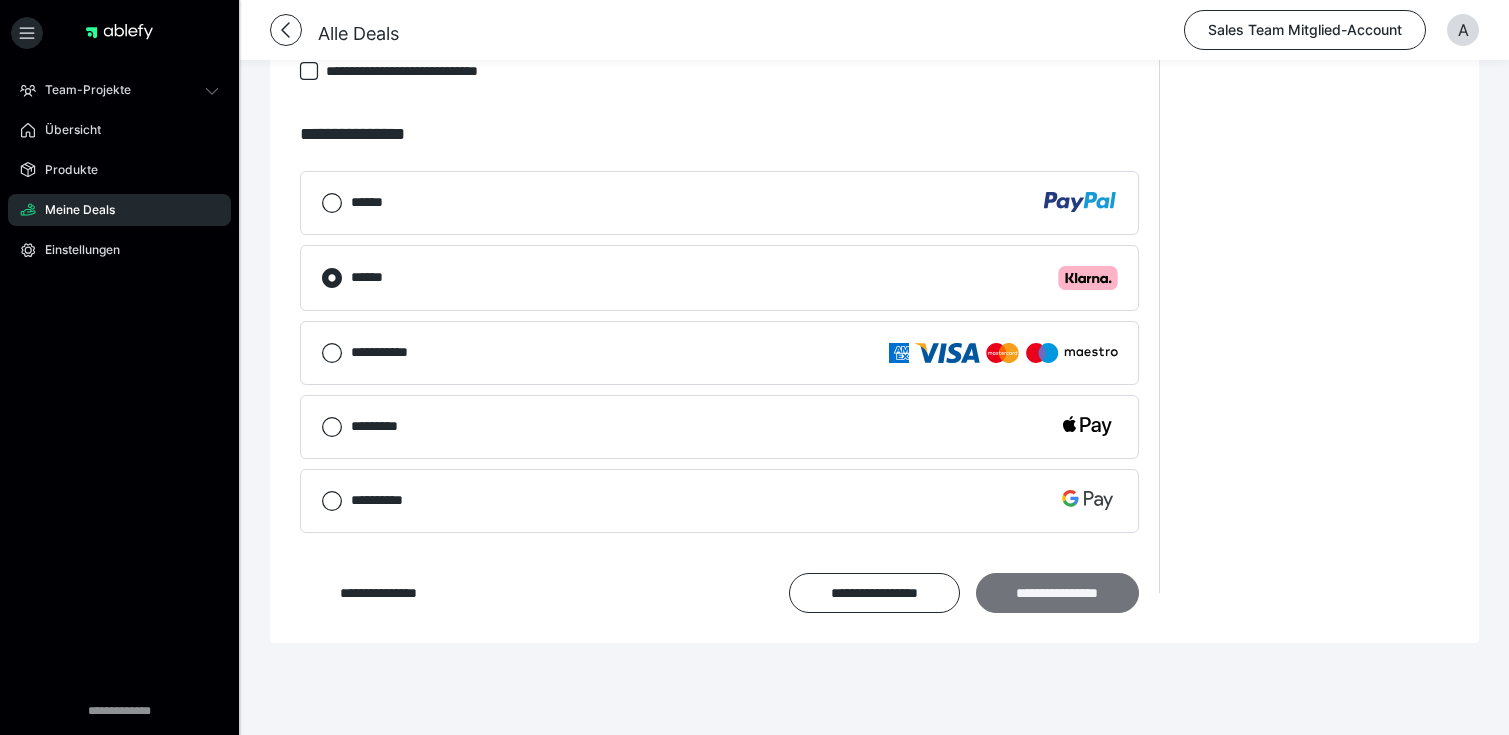 click on "**********" at bounding box center (1057, 593) 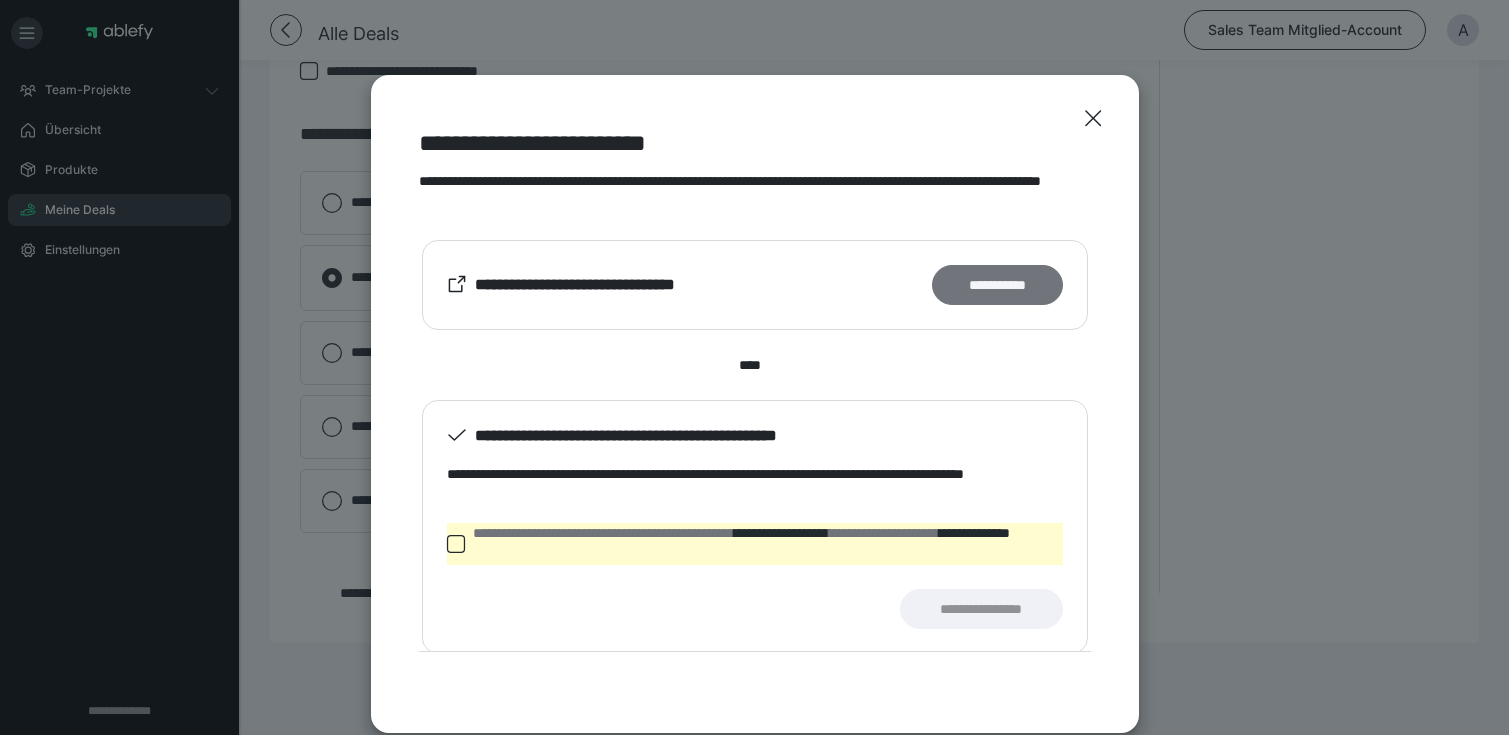click on "**********" at bounding box center [997, 285] 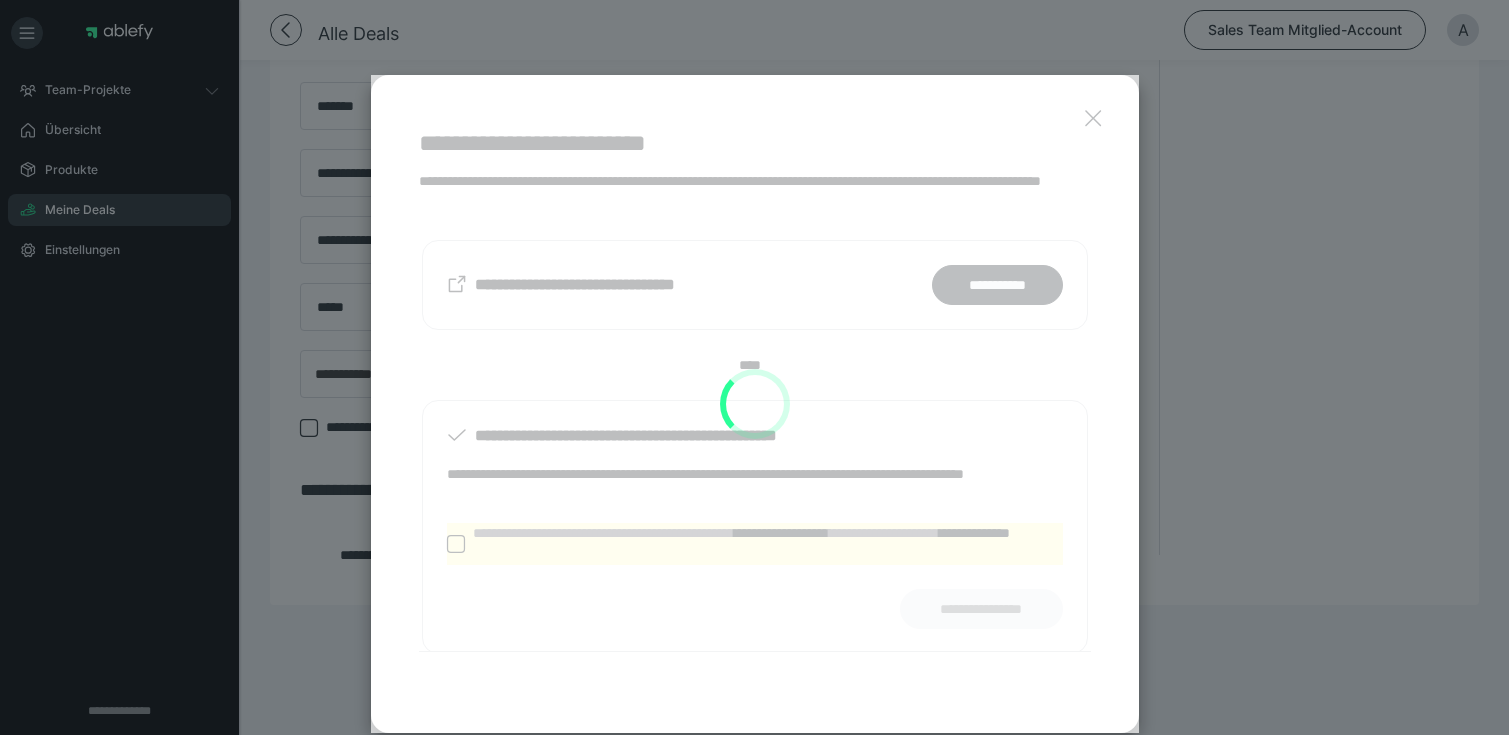 scroll, scrollTop: 578, scrollLeft: 0, axis: vertical 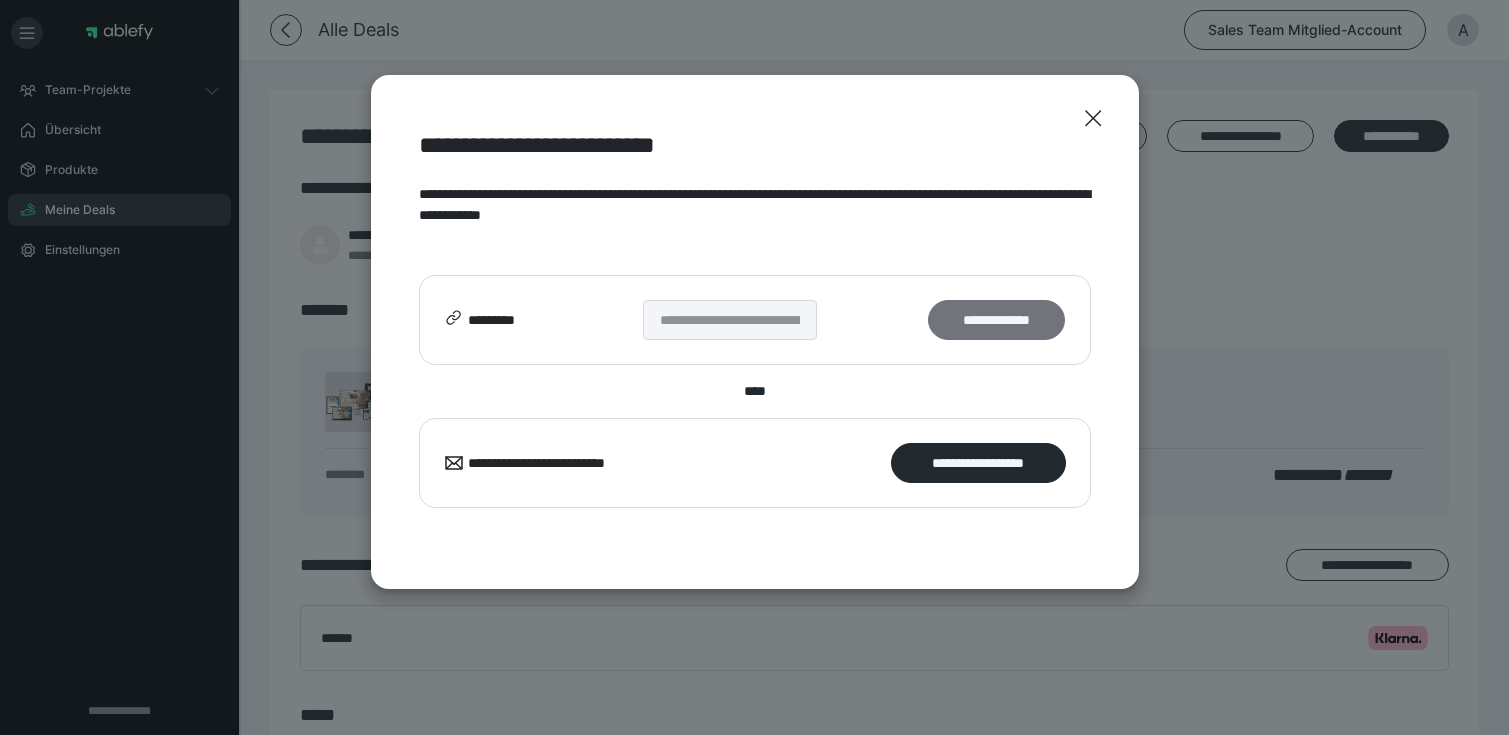 click on "**********" at bounding box center [996, 320] 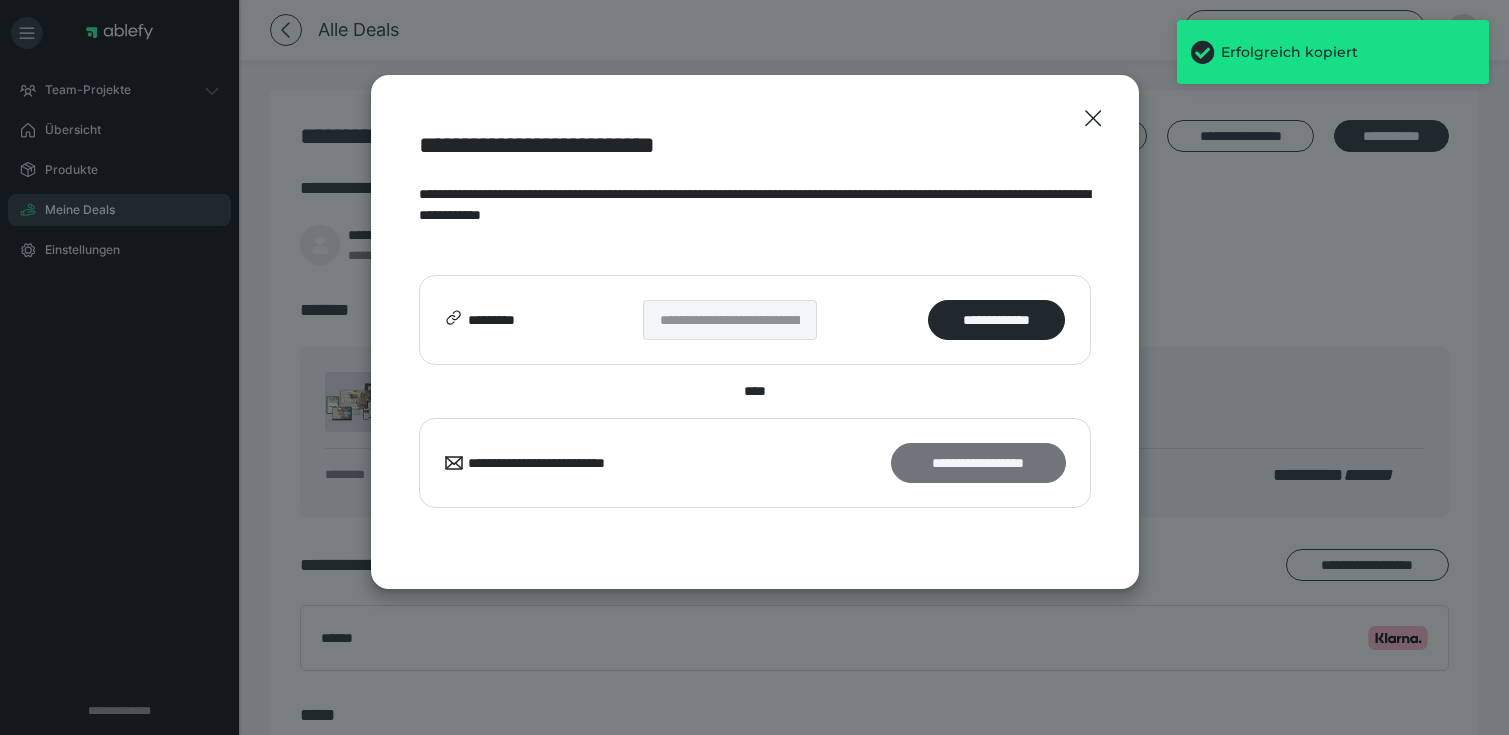 click on "**********" at bounding box center [978, 463] 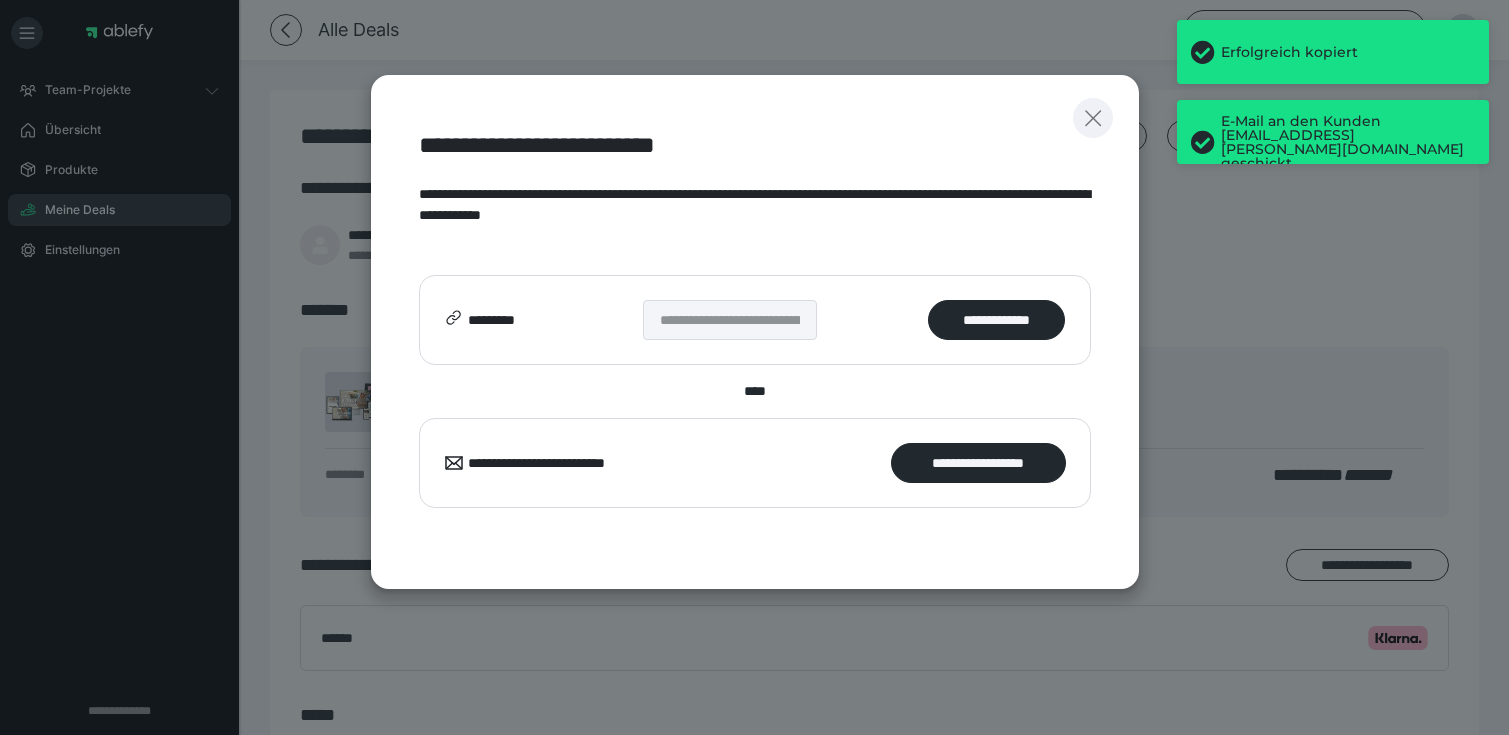 click 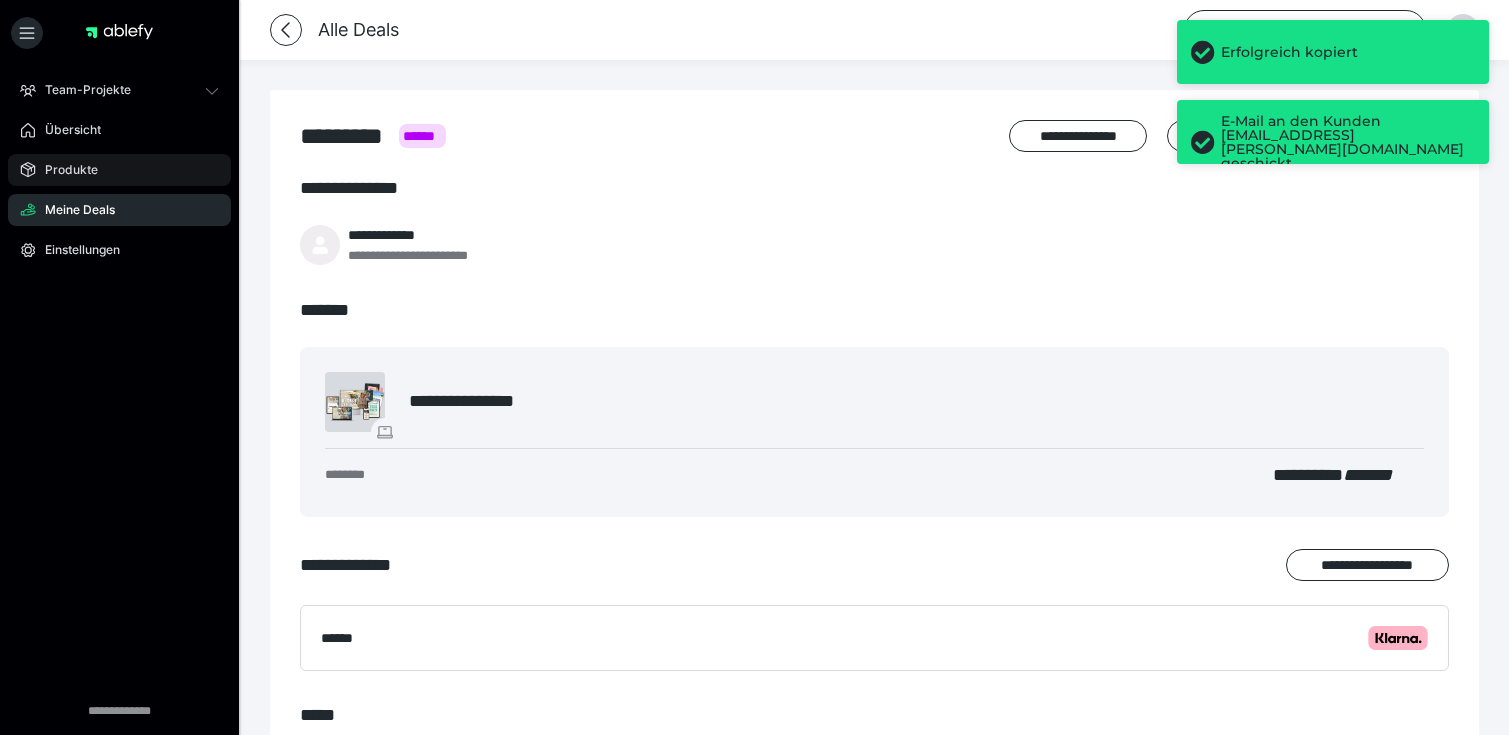 click on "Produkte" at bounding box center [119, 170] 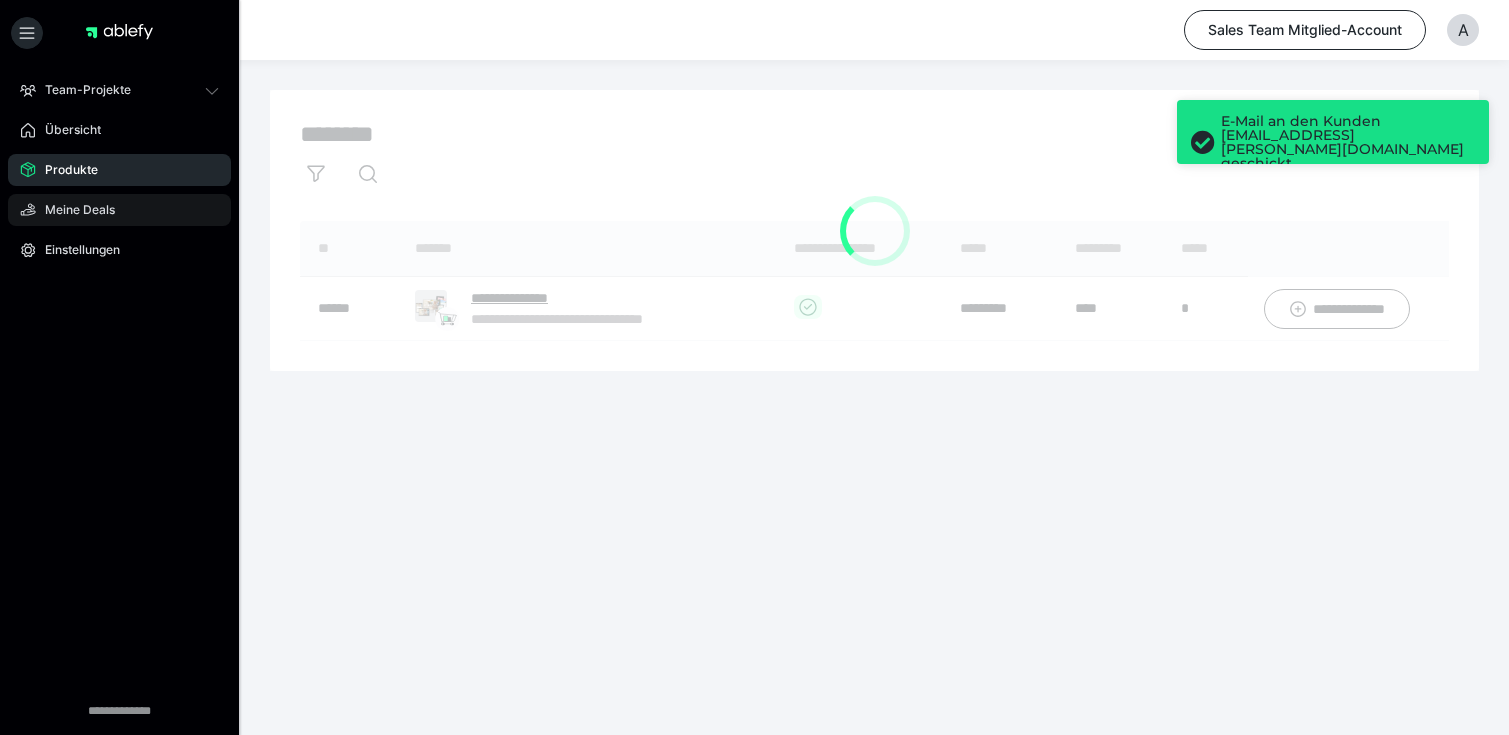click on "Meine Deals" at bounding box center [73, 210] 